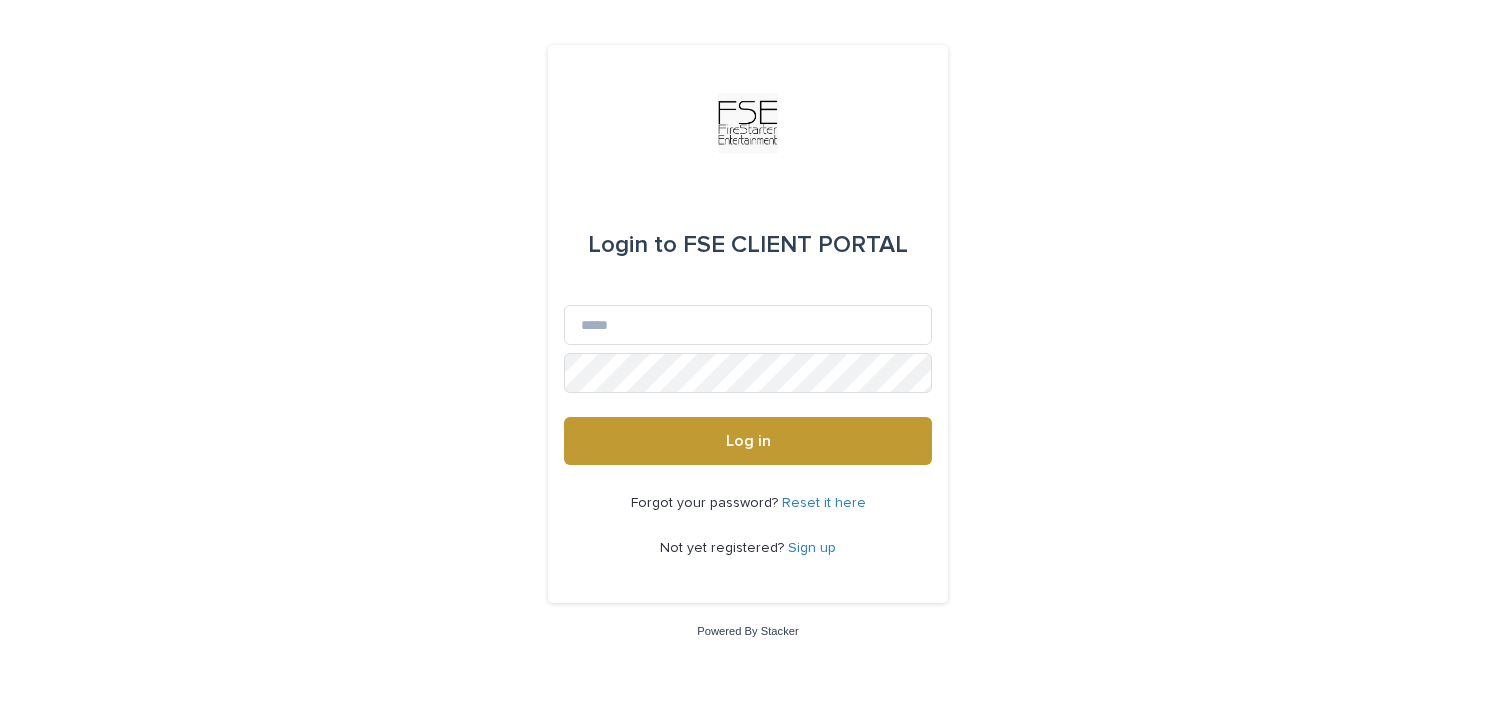 scroll, scrollTop: 0, scrollLeft: 0, axis: both 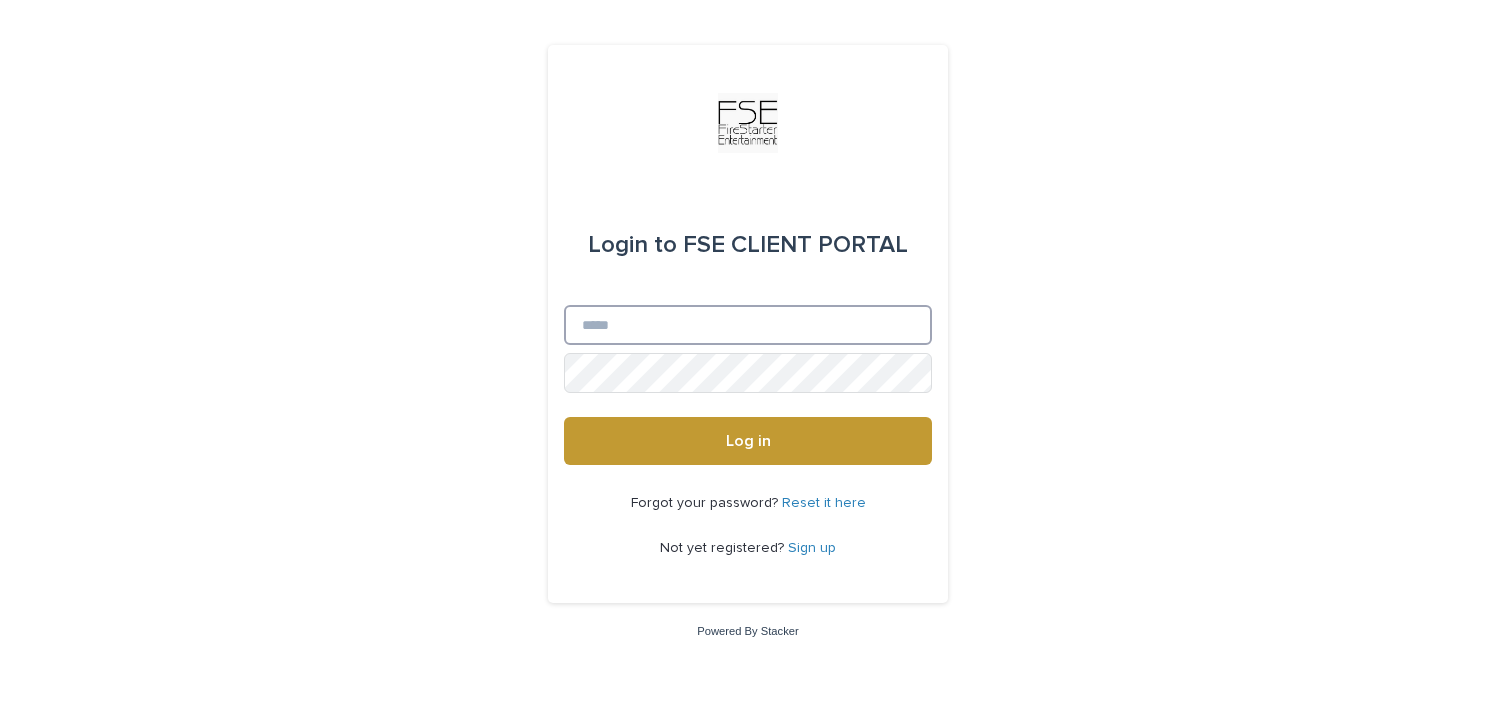 click on "Email" at bounding box center (748, 325) 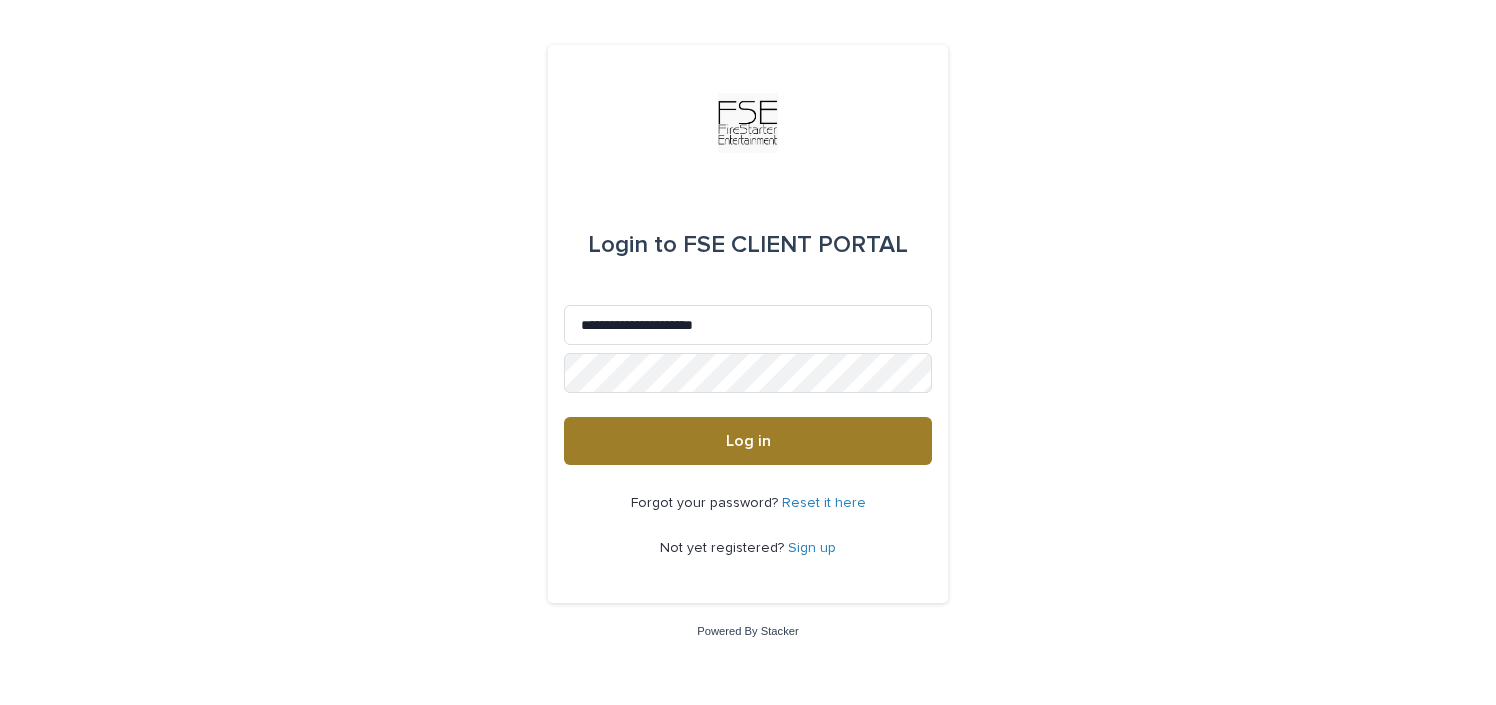click on "Log in" at bounding box center (748, 441) 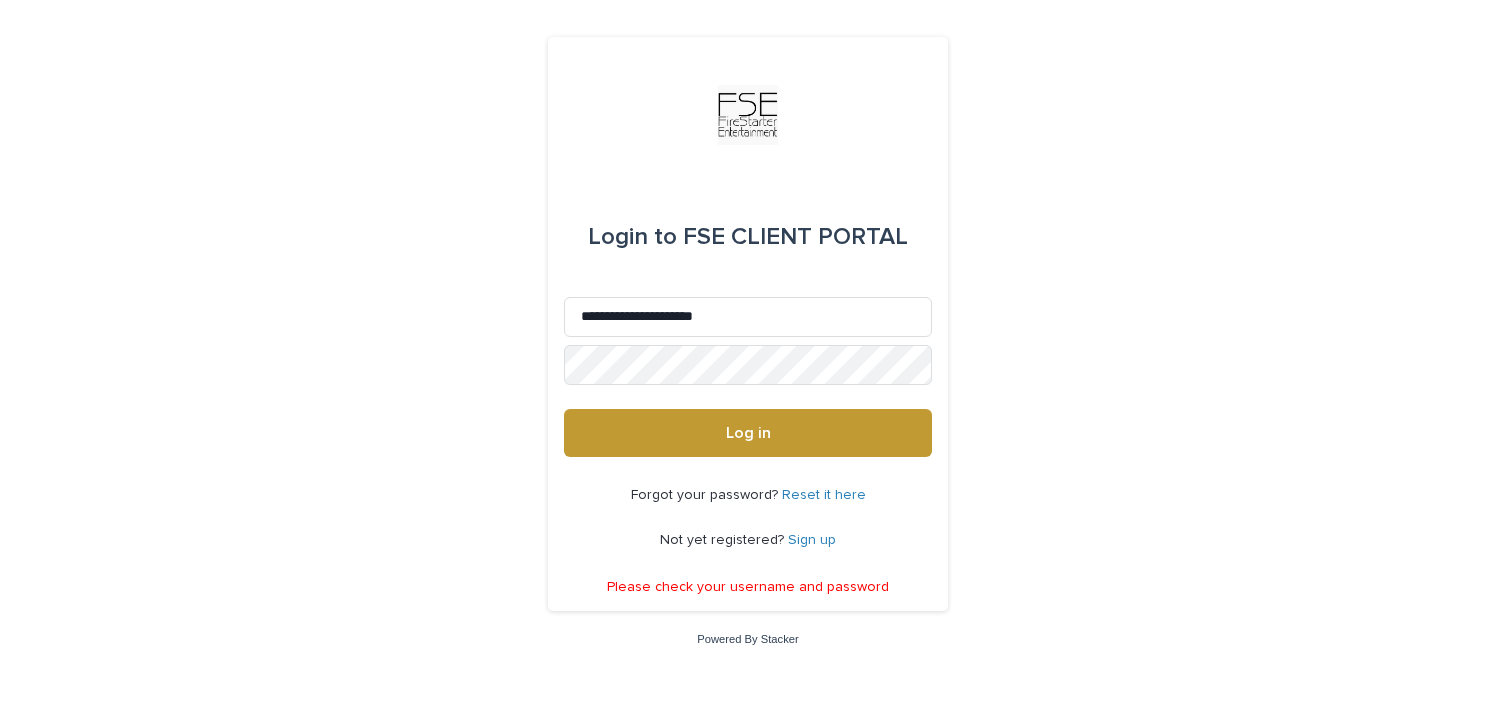 click on "Sign up" at bounding box center [812, 540] 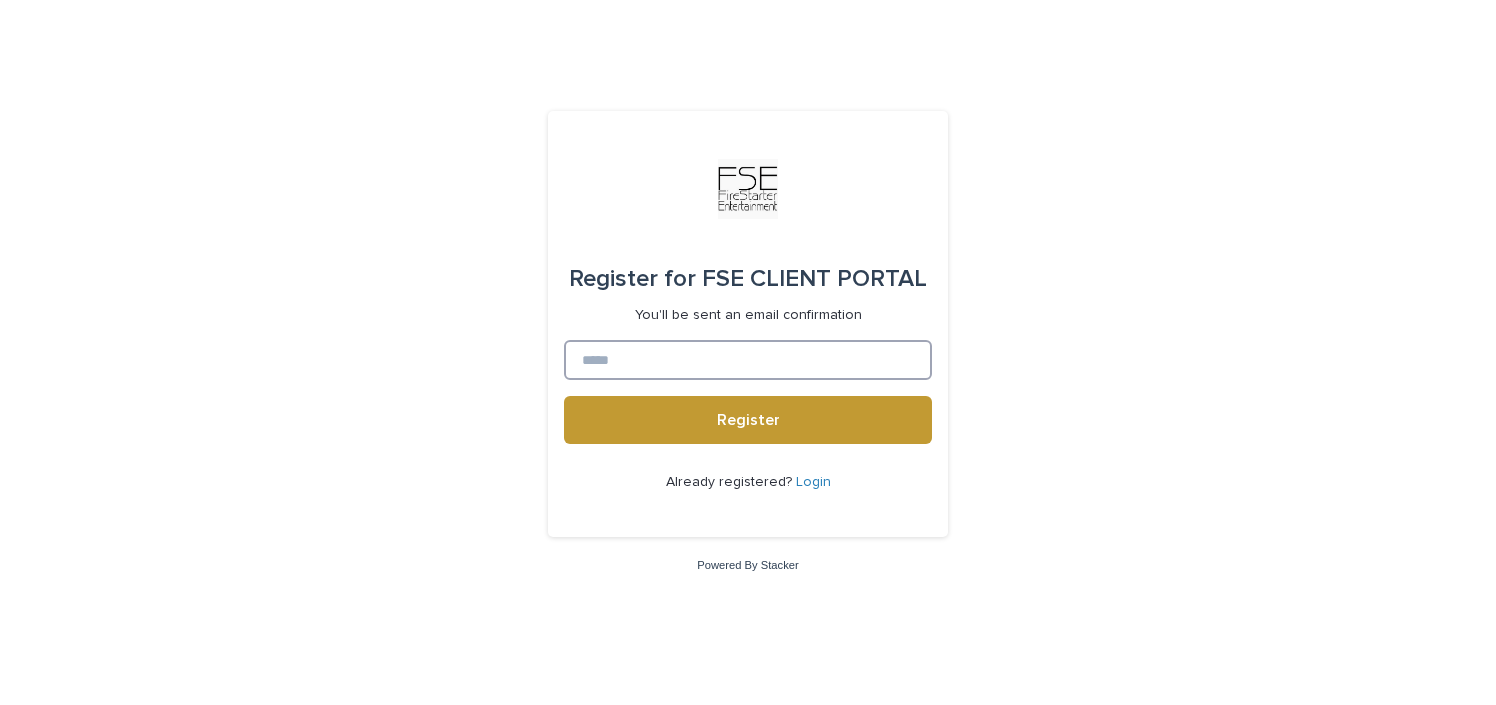 click at bounding box center (748, 360) 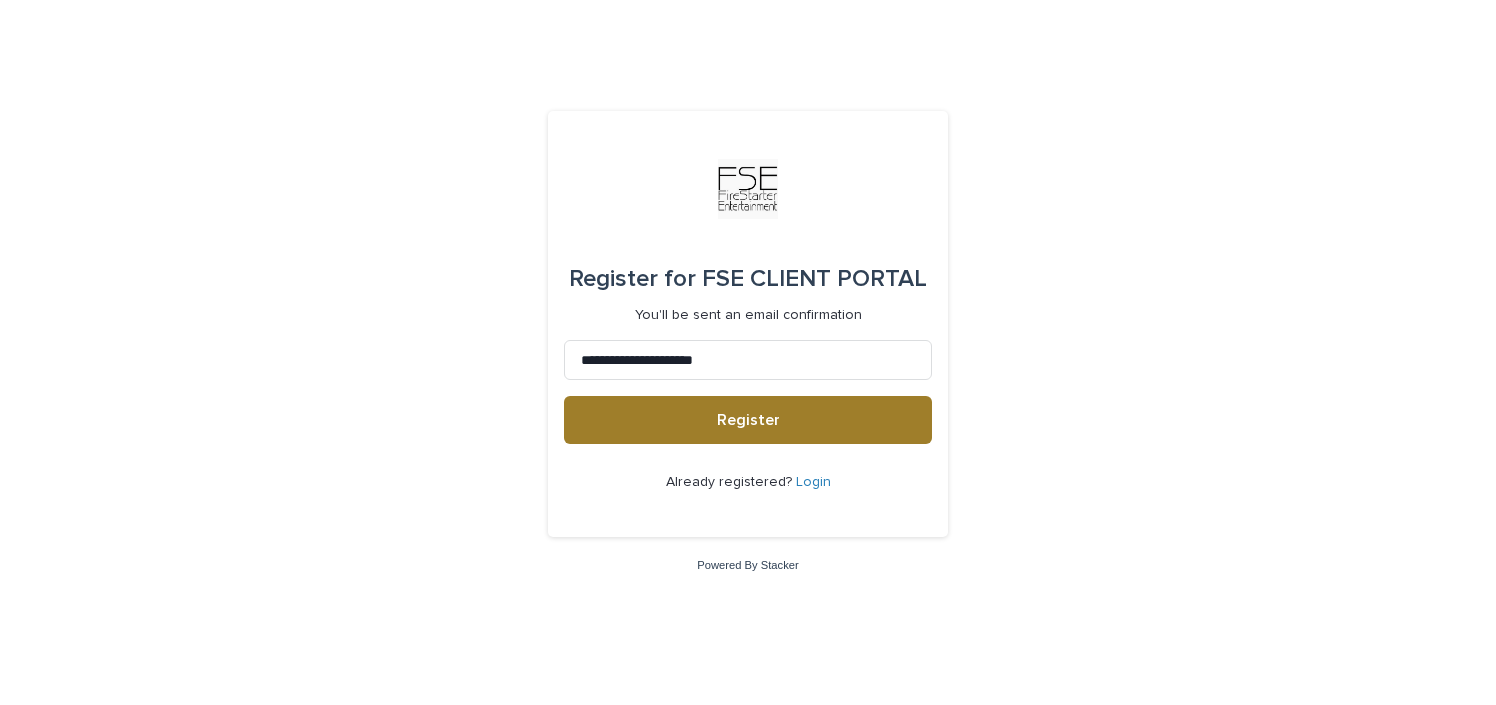 click on "Register" at bounding box center [748, 420] 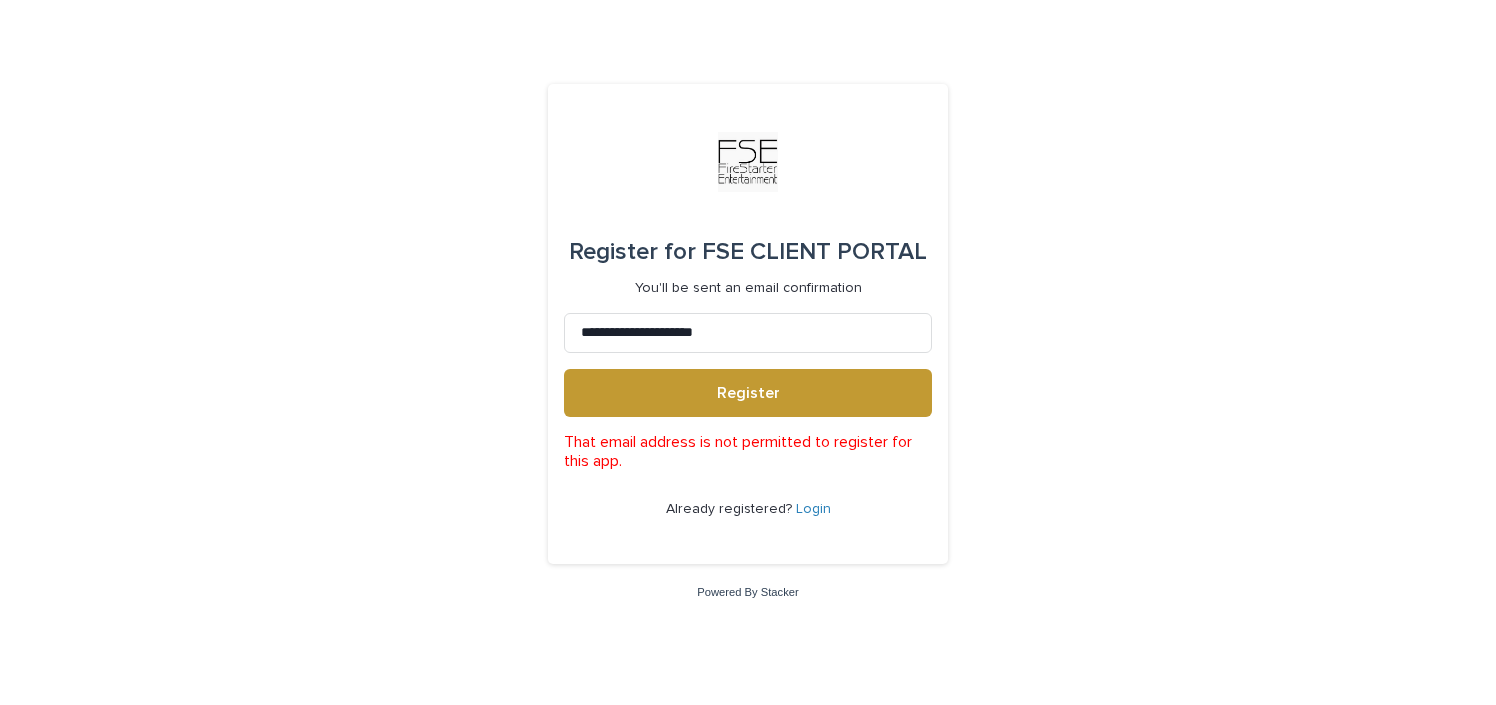 click on "Login" at bounding box center (813, 509) 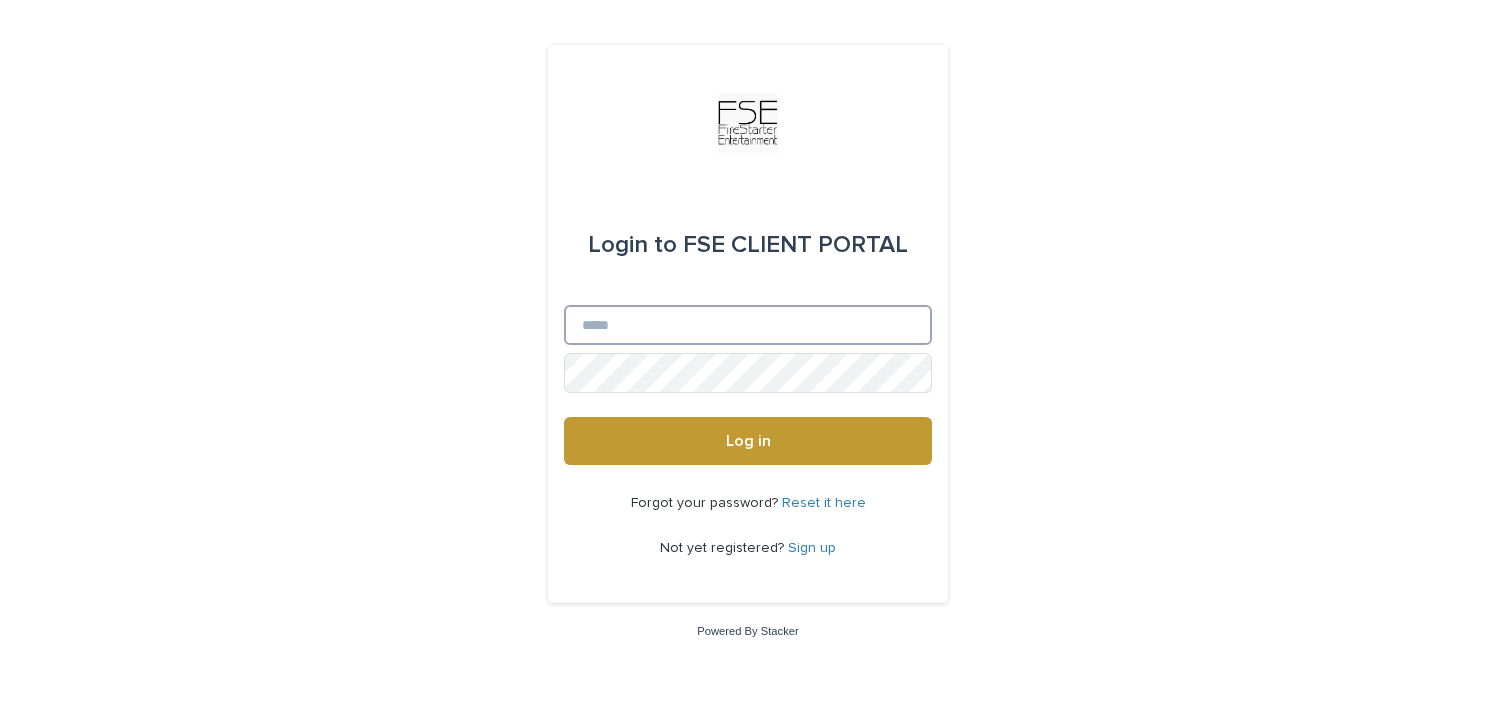 click on "Email" at bounding box center (748, 325) 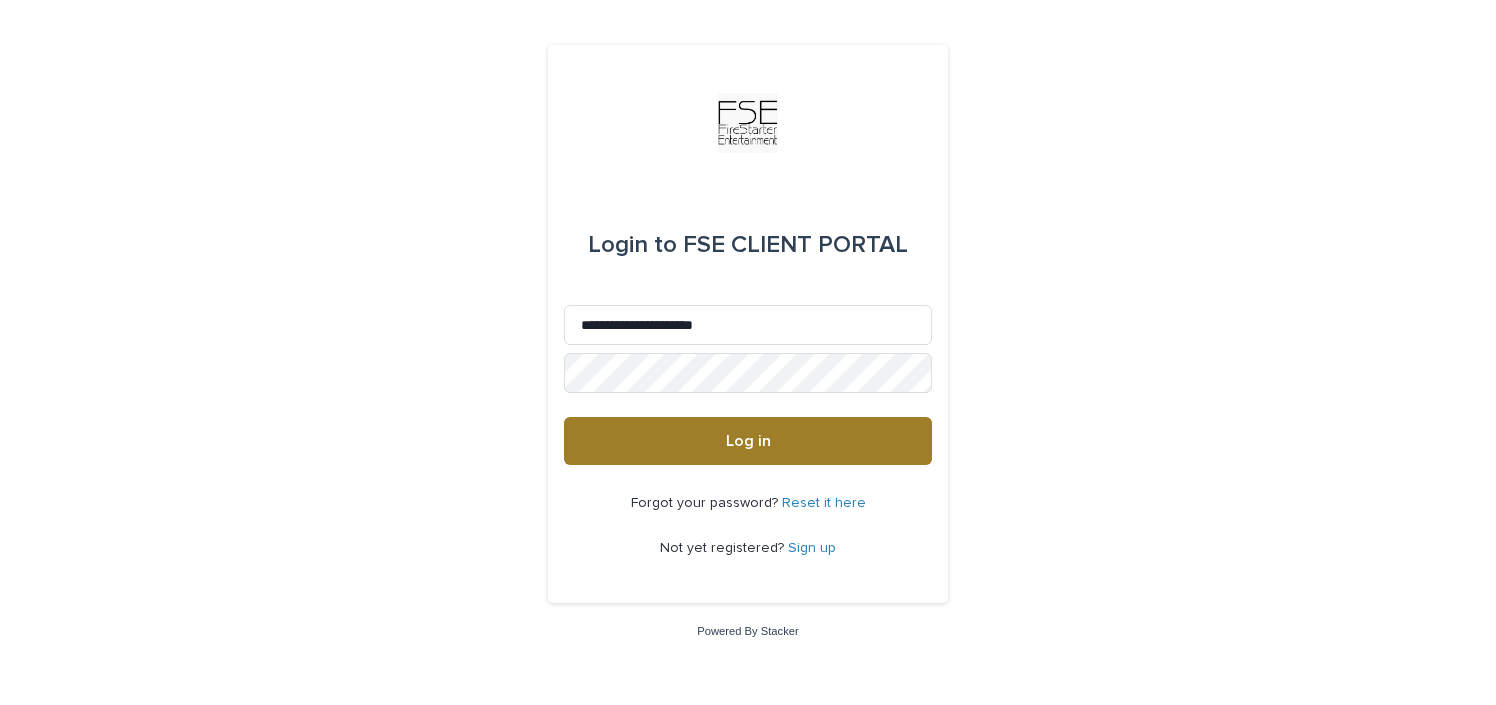 click on "Log in" at bounding box center [748, 441] 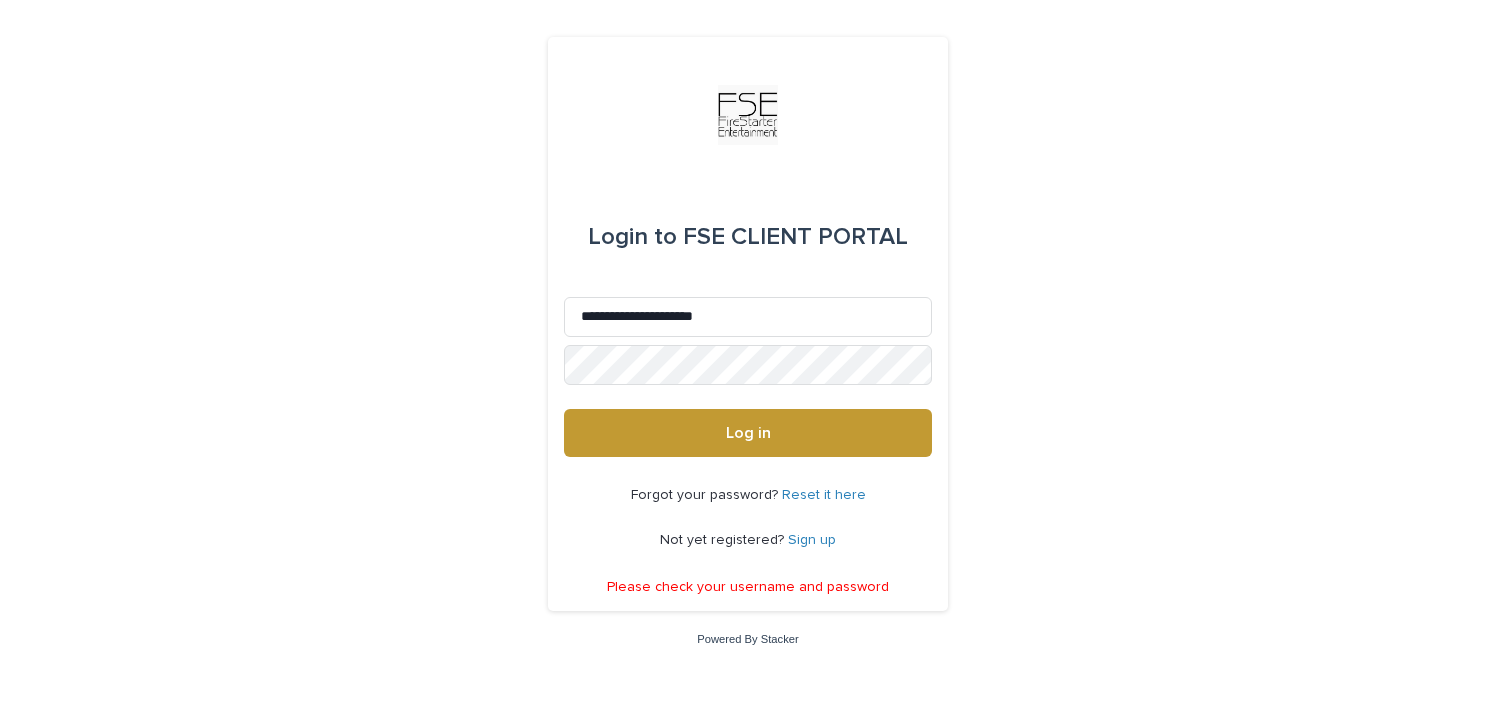 click on "Reset it here" at bounding box center (824, 495) 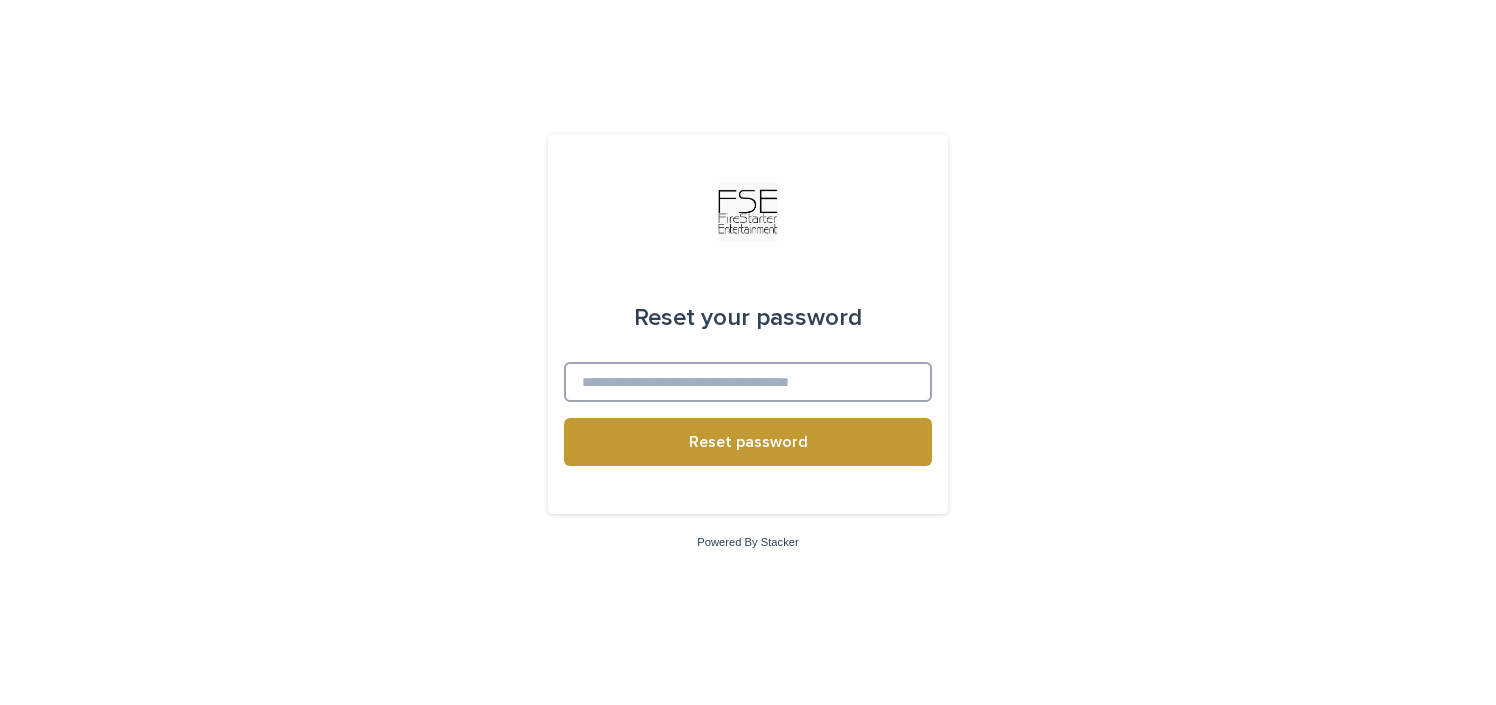 click at bounding box center (748, 382) 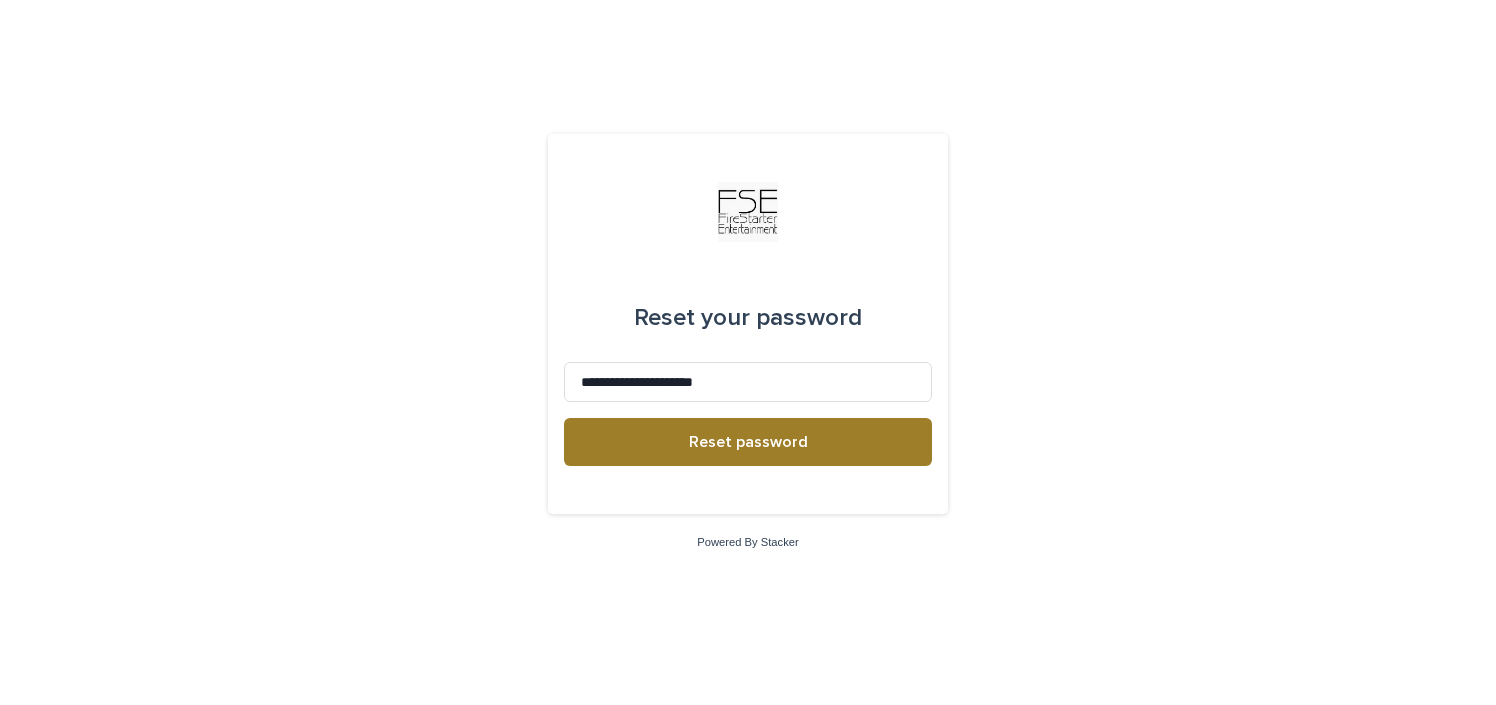 click on "Reset password" at bounding box center (748, 442) 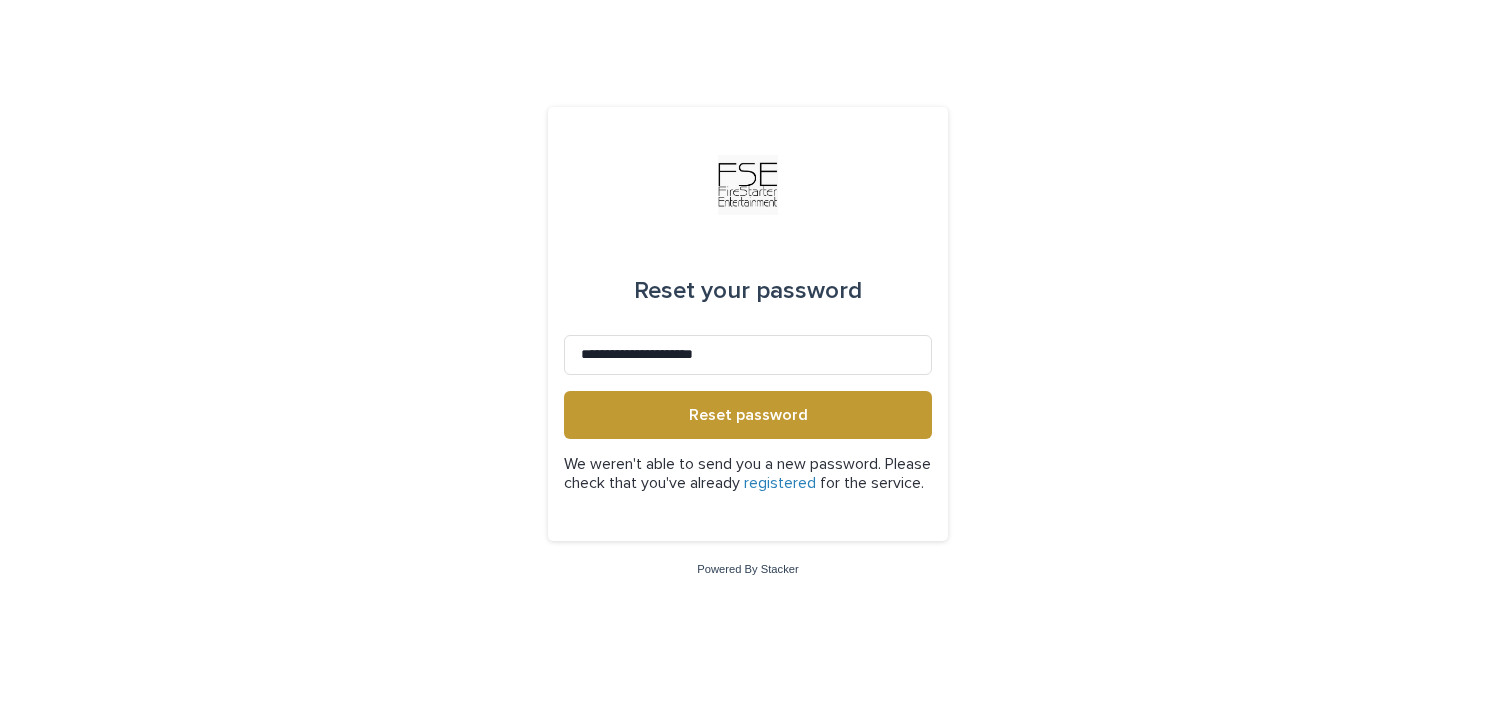 click on "registered" at bounding box center [780, 483] 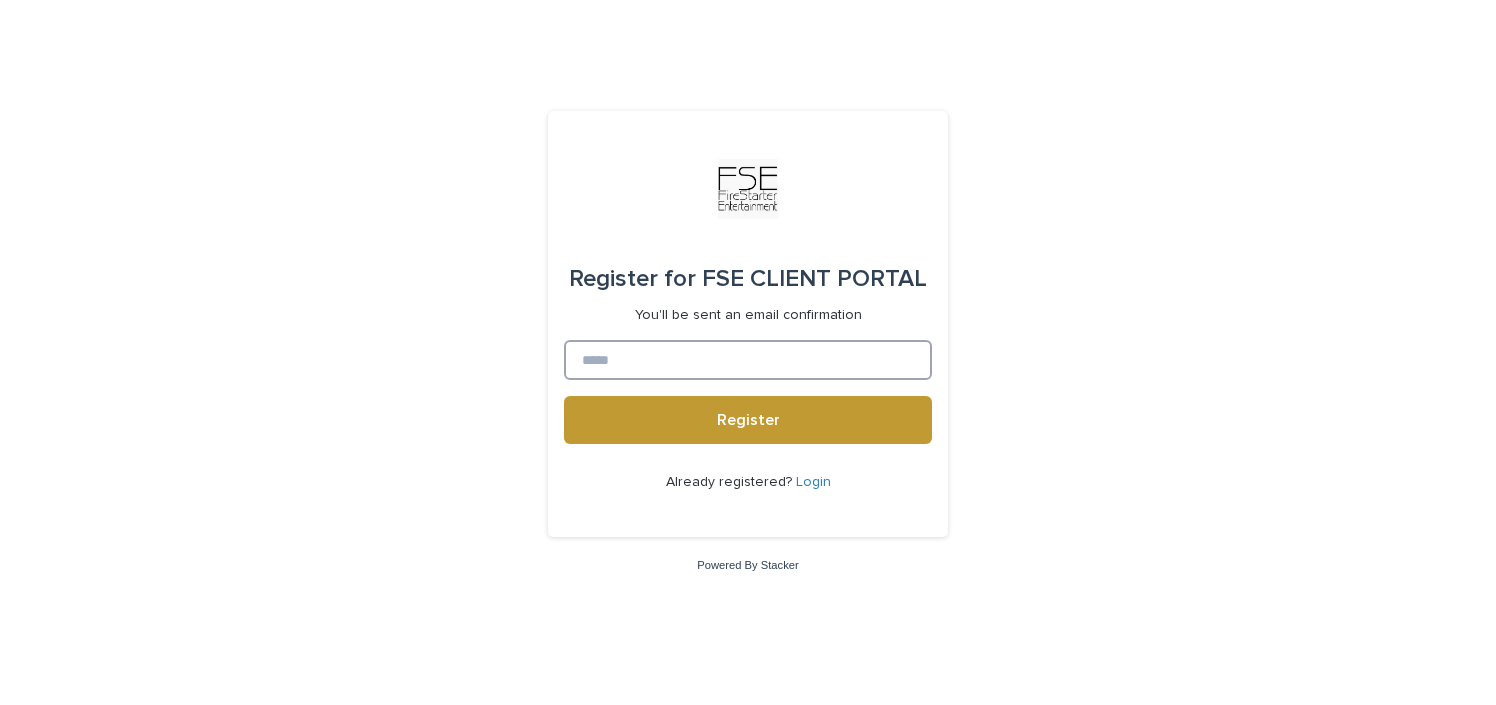 click at bounding box center [748, 360] 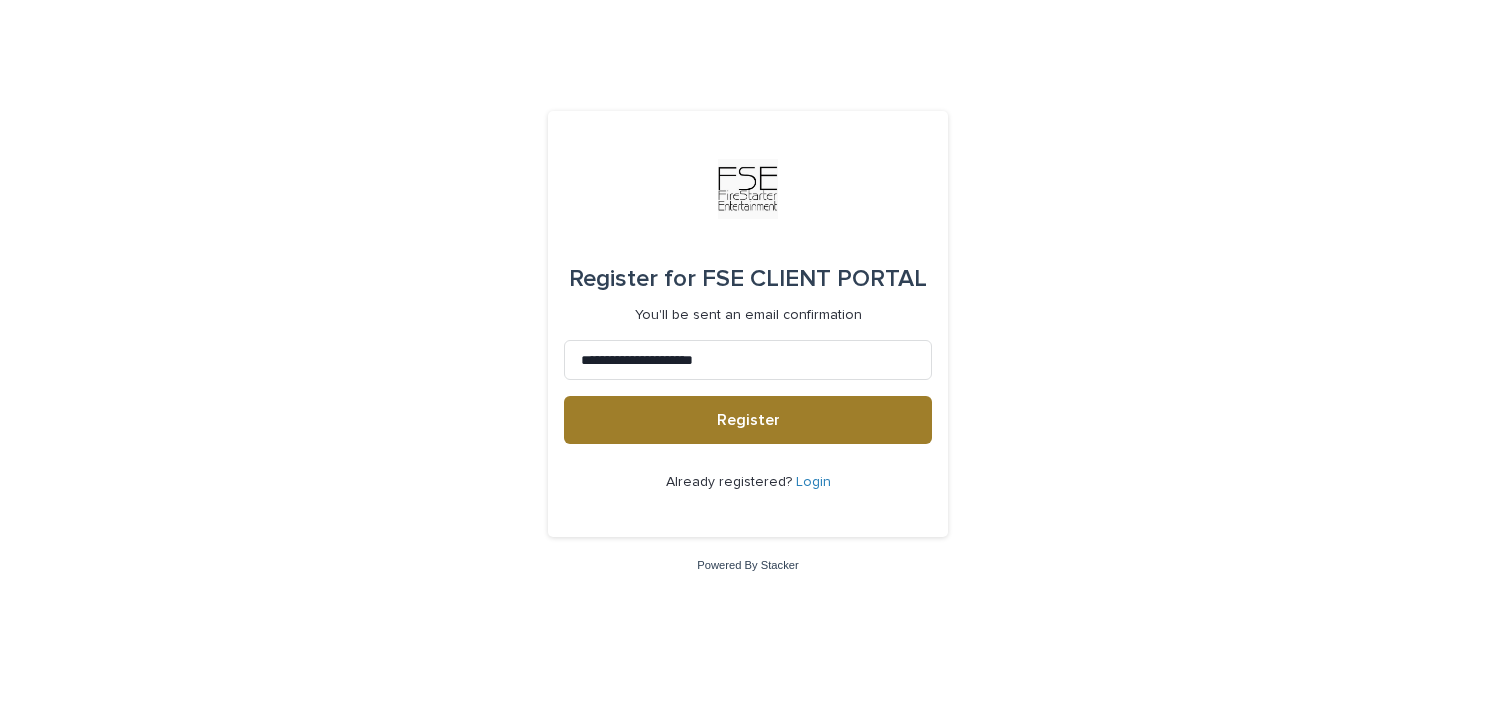 click on "Register" at bounding box center (748, 420) 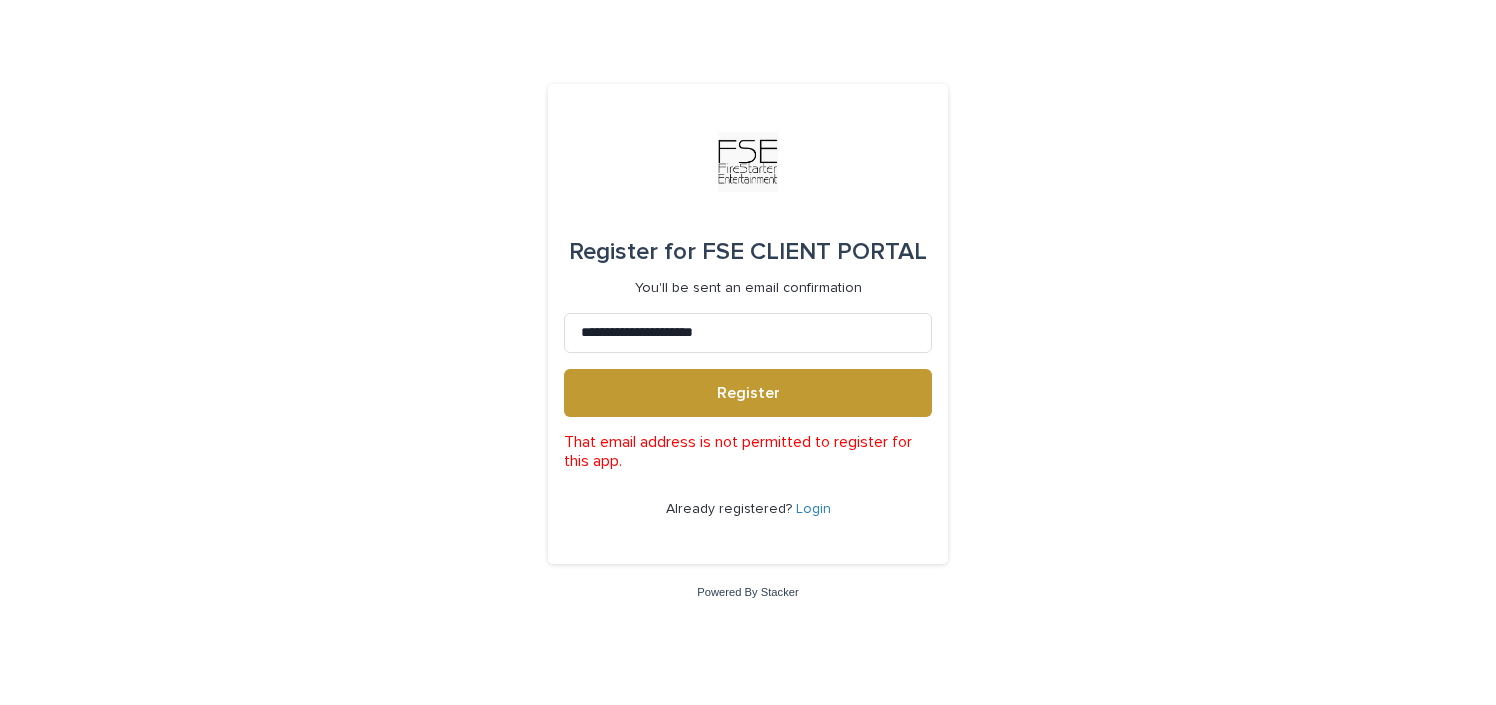 click on "Login" at bounding box center [813, 509] 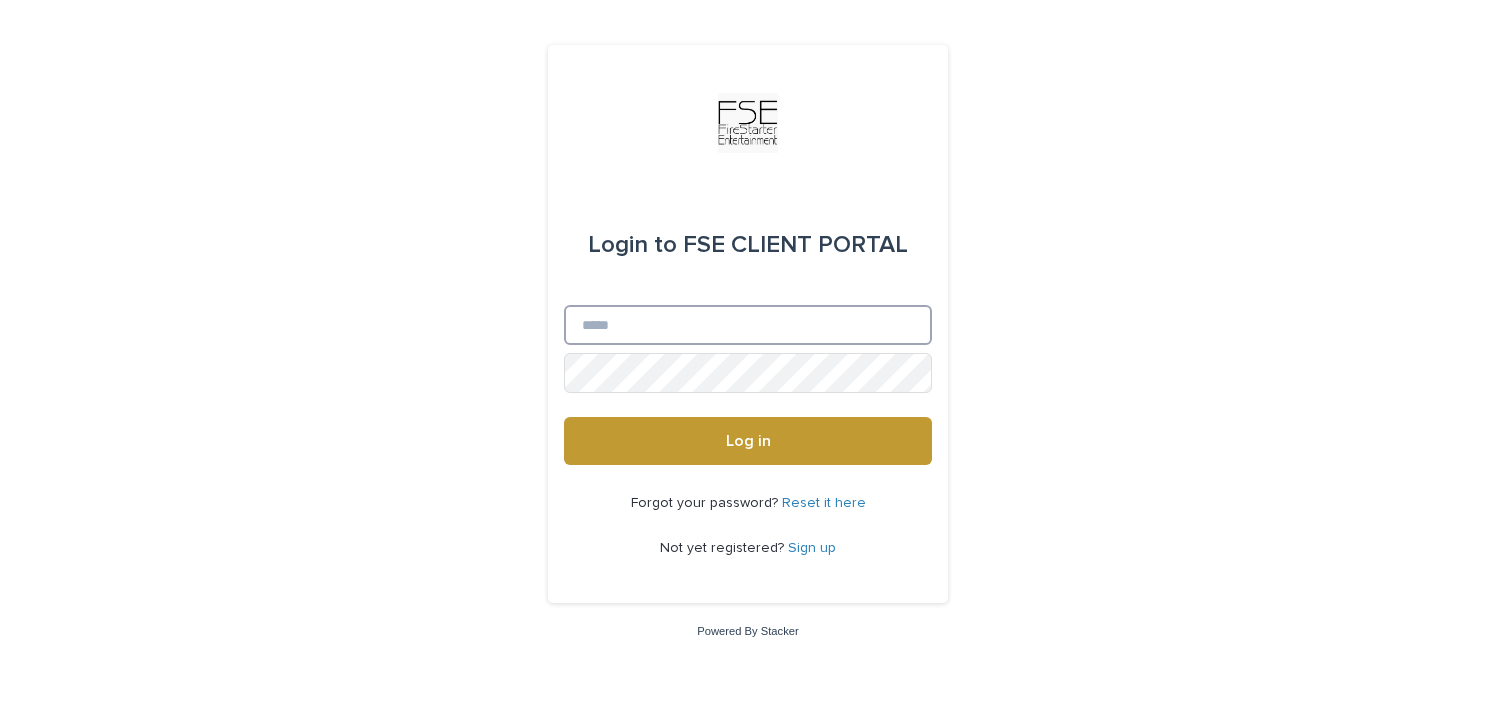 click on "Email" at bounding box center (748, 325) 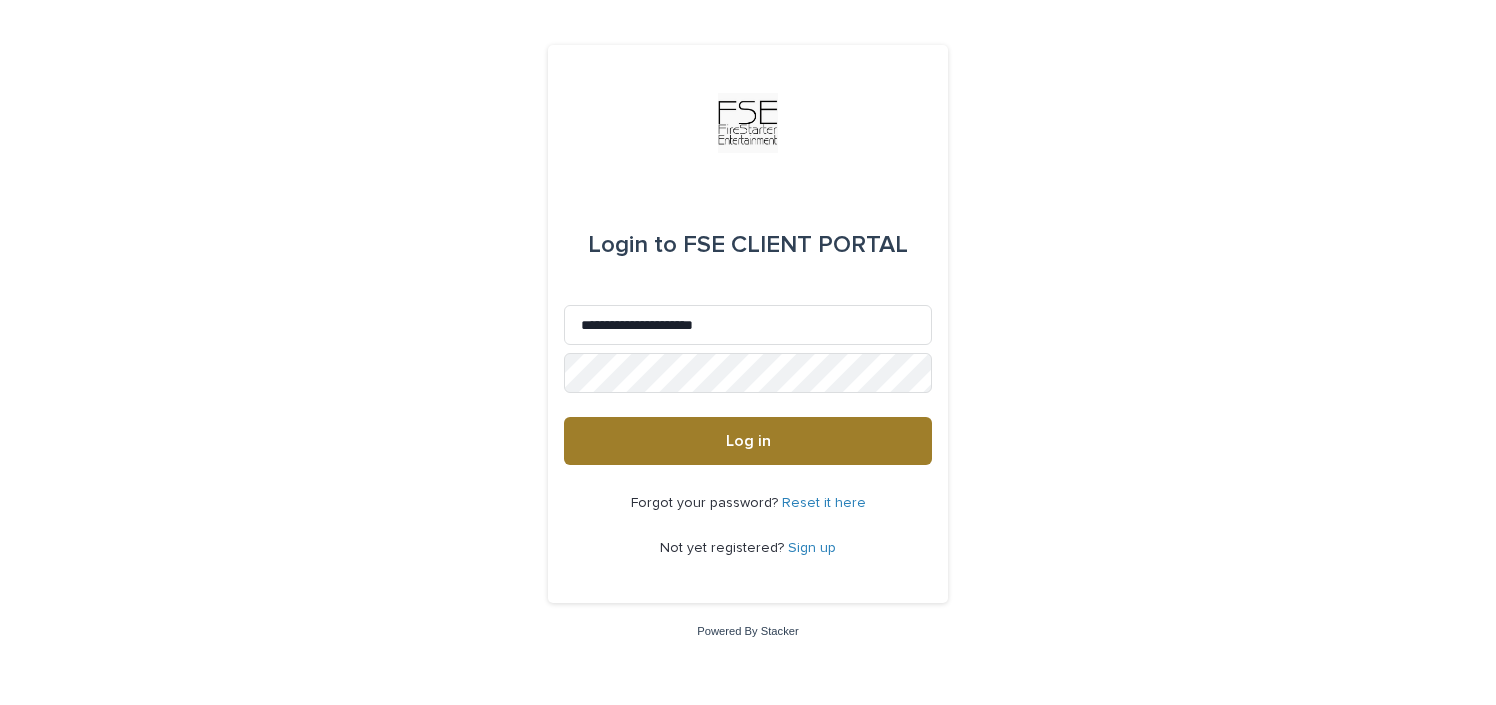 click on "Log in" at bounding box center [748, 441] 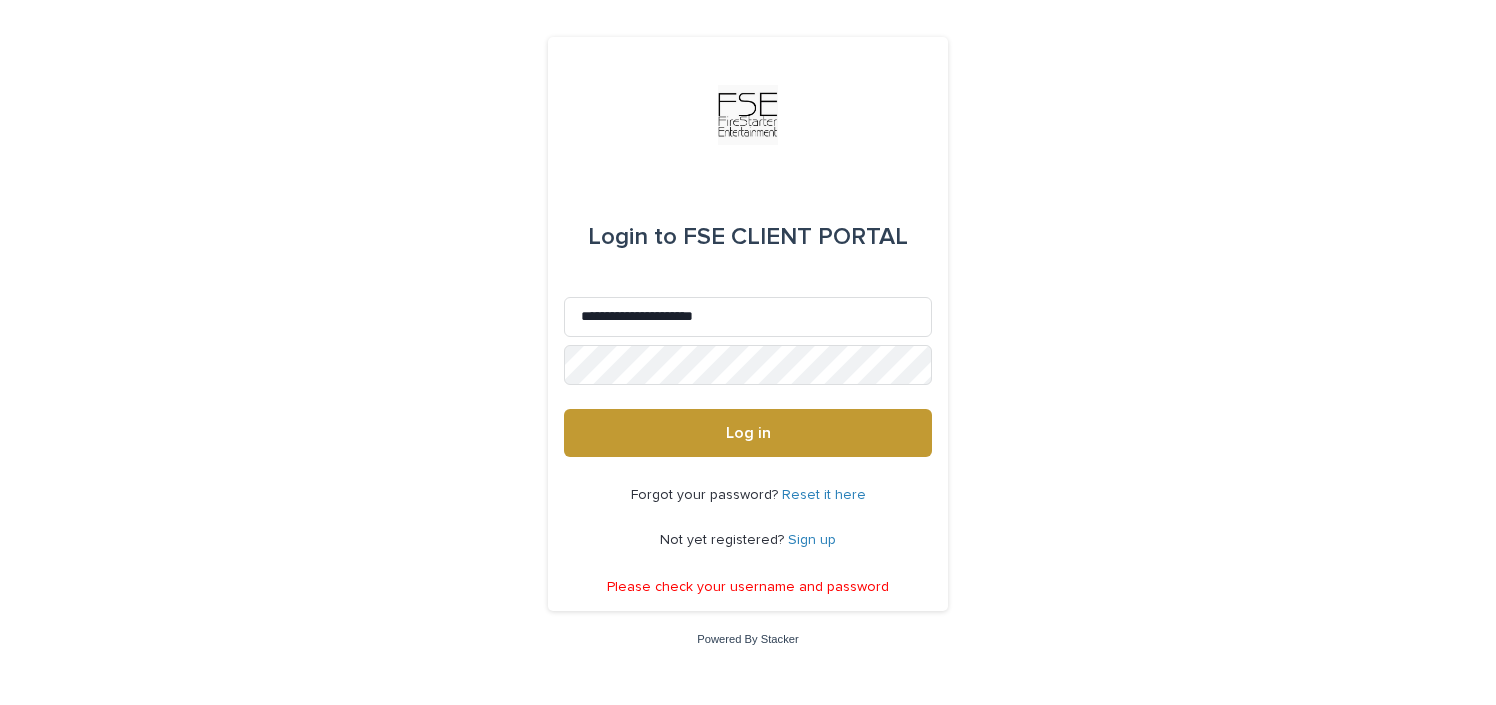 click on "Reset it here" at bounding box center [824, 495] 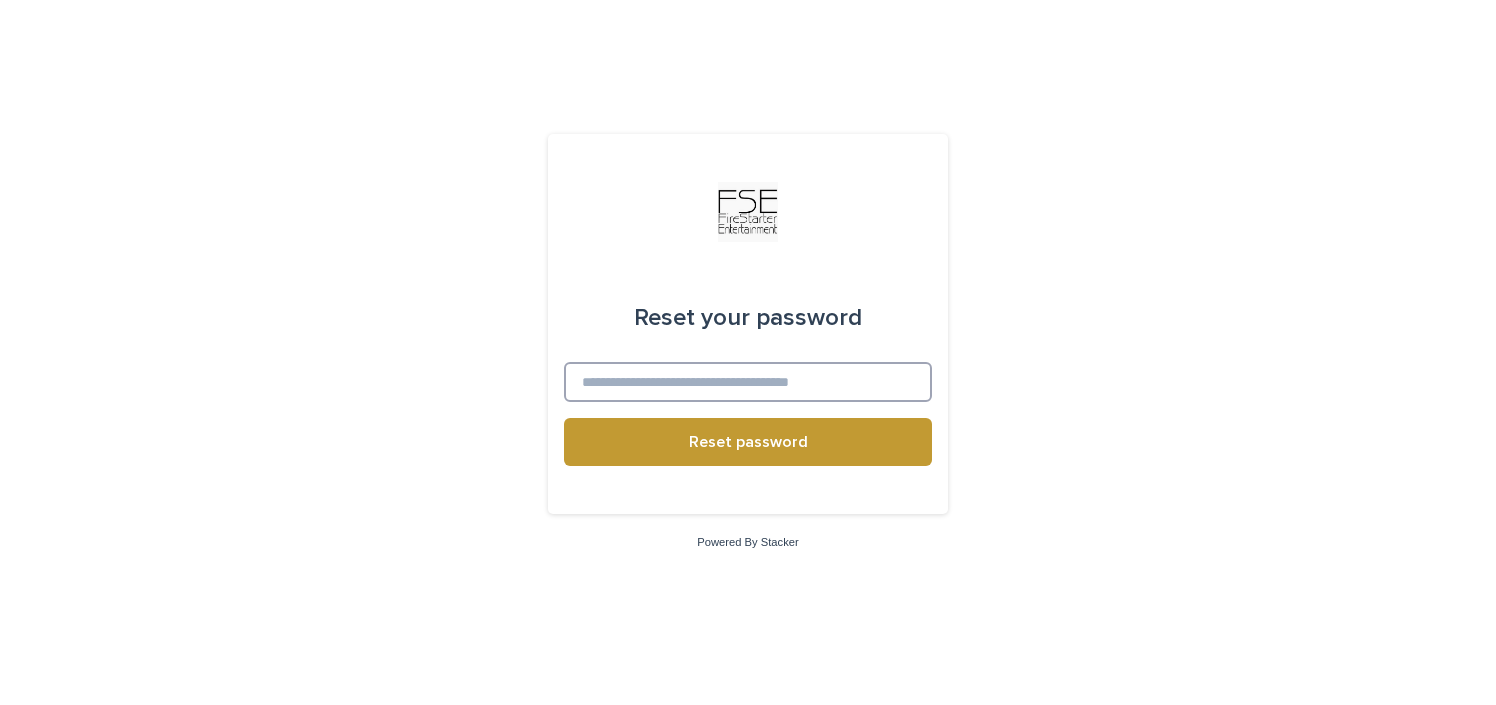 click at bounding box center [748, 382] 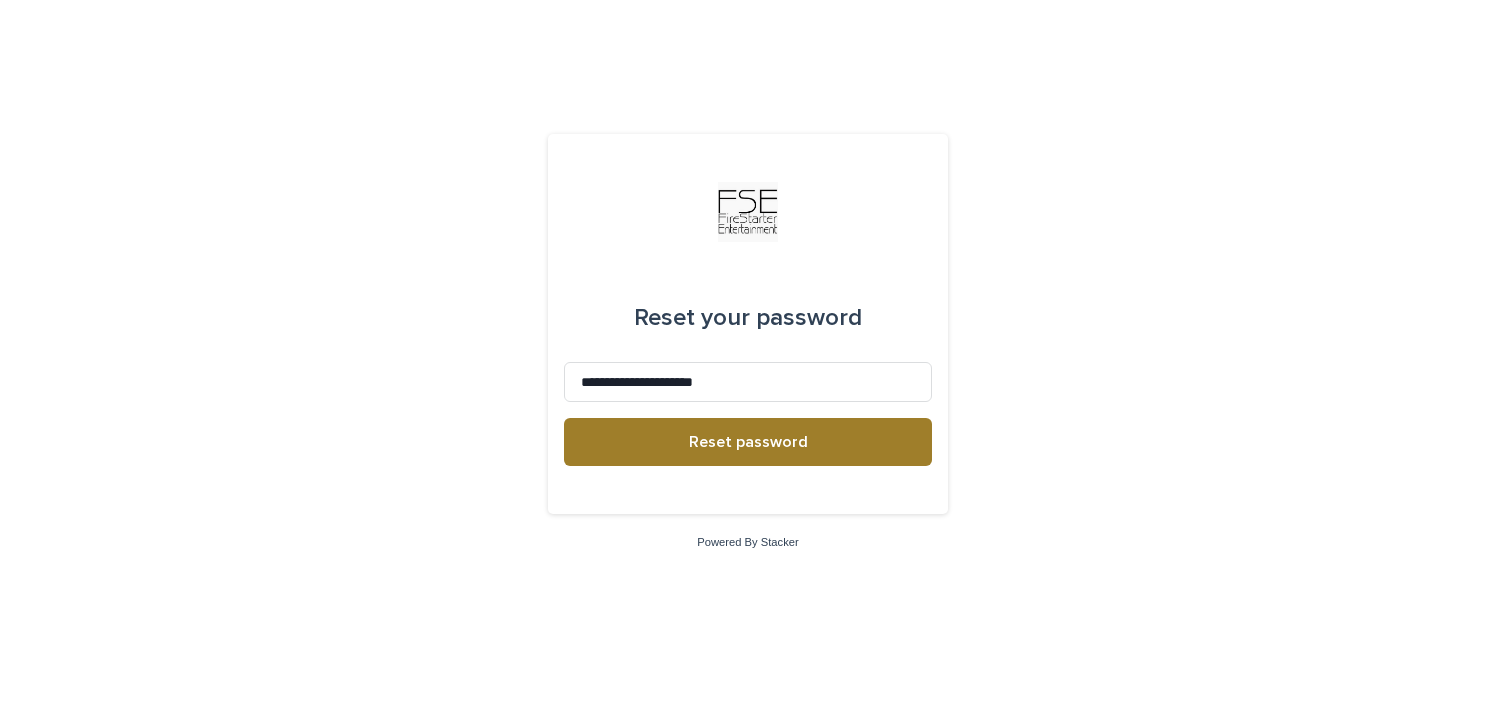 click on "Reset password" at bounding box center [748, 442] 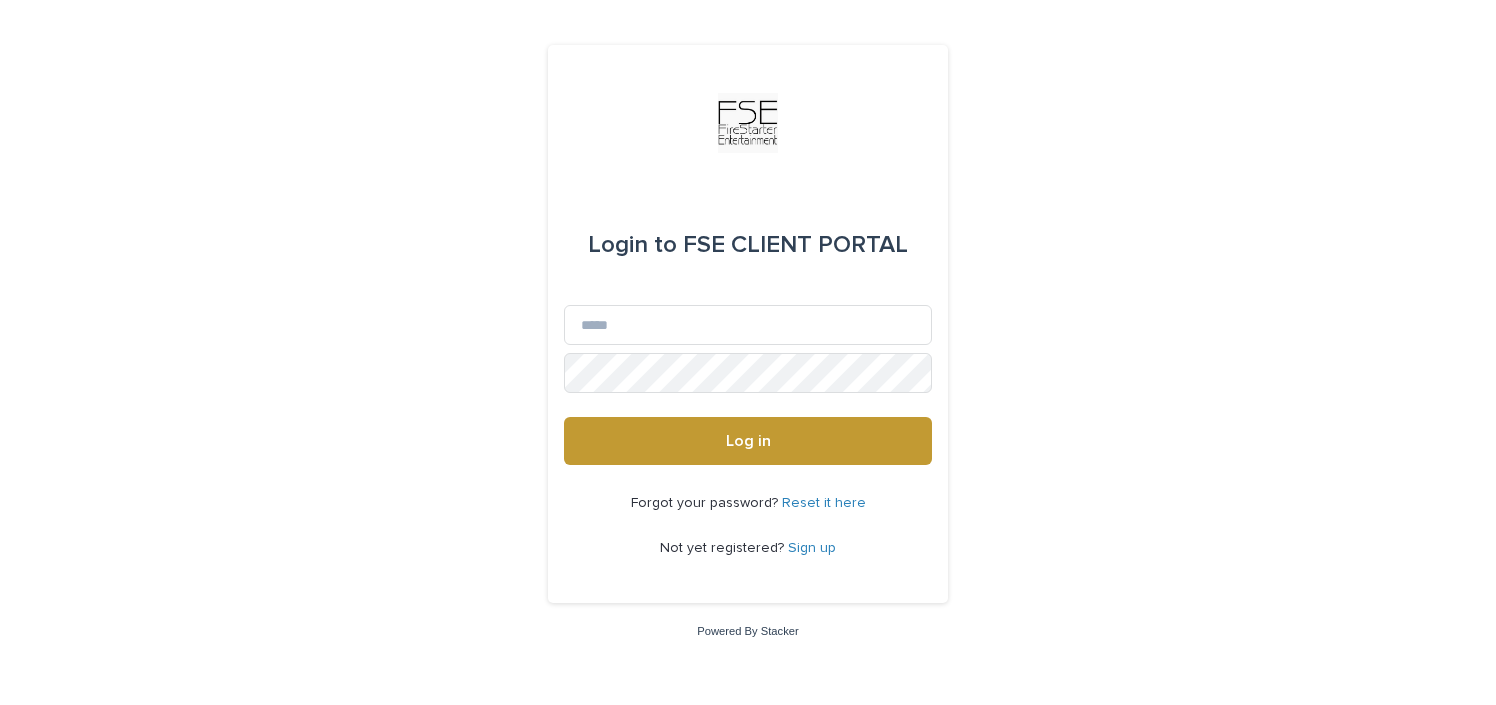 scroll, scrollTop: 0, scrollLeft: 0, axis: both 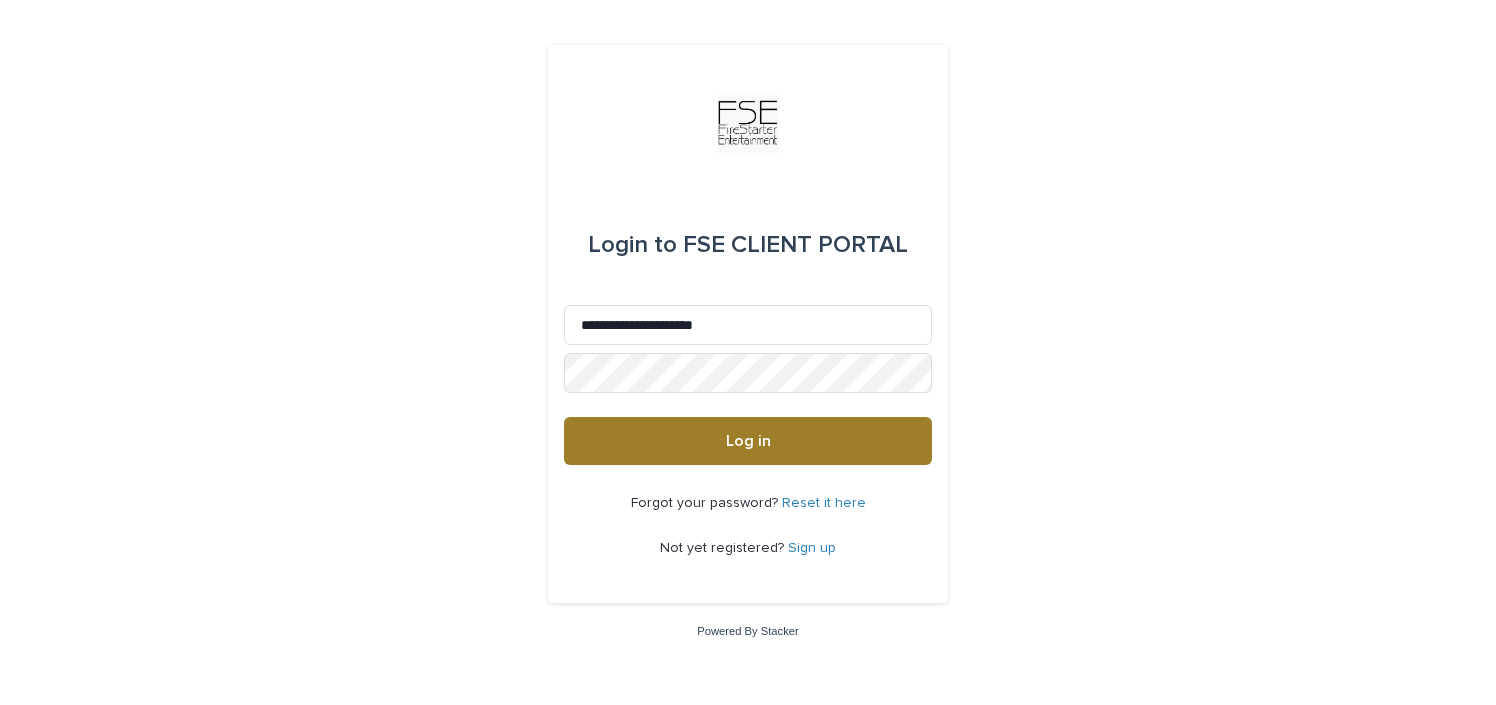click on "Log in" at bounding box center [748, 441] 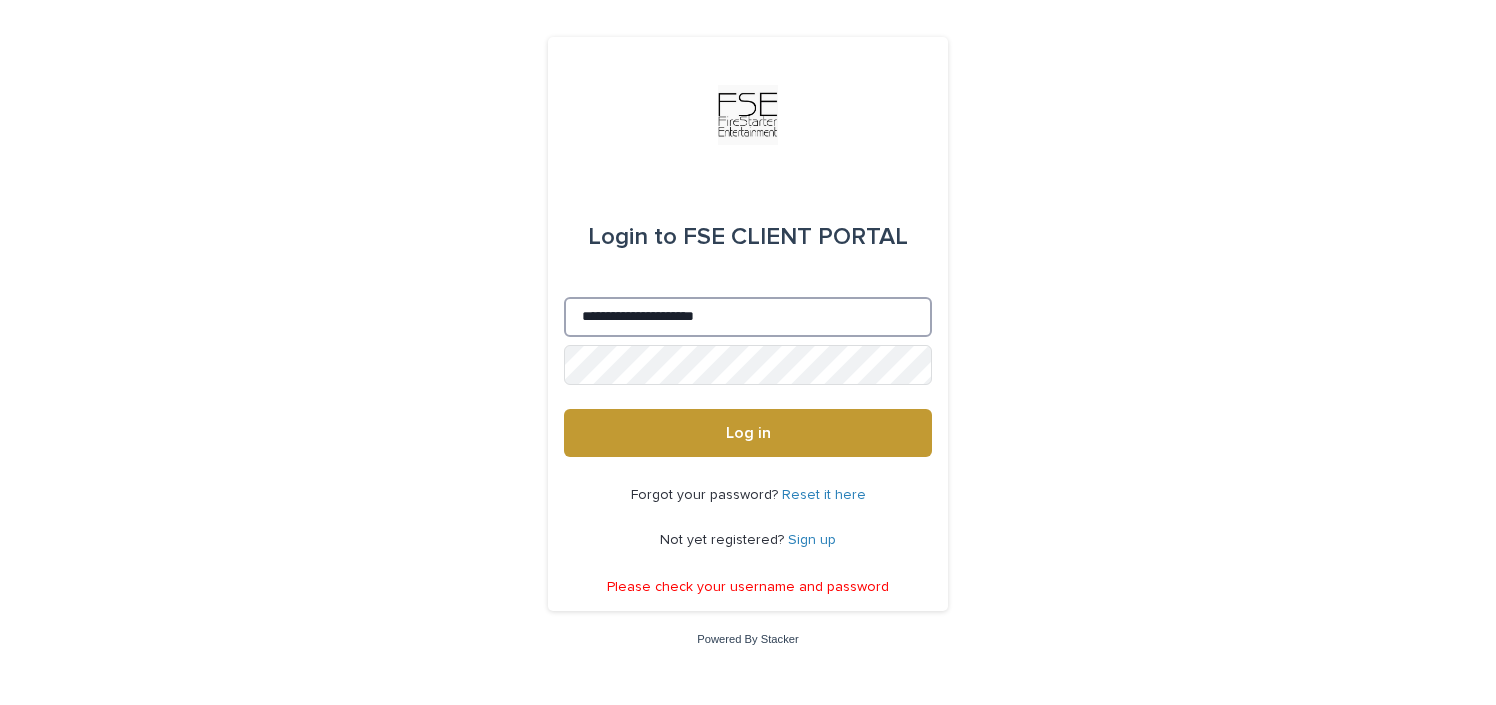 click on "**********" at bounding box center (748, 317) 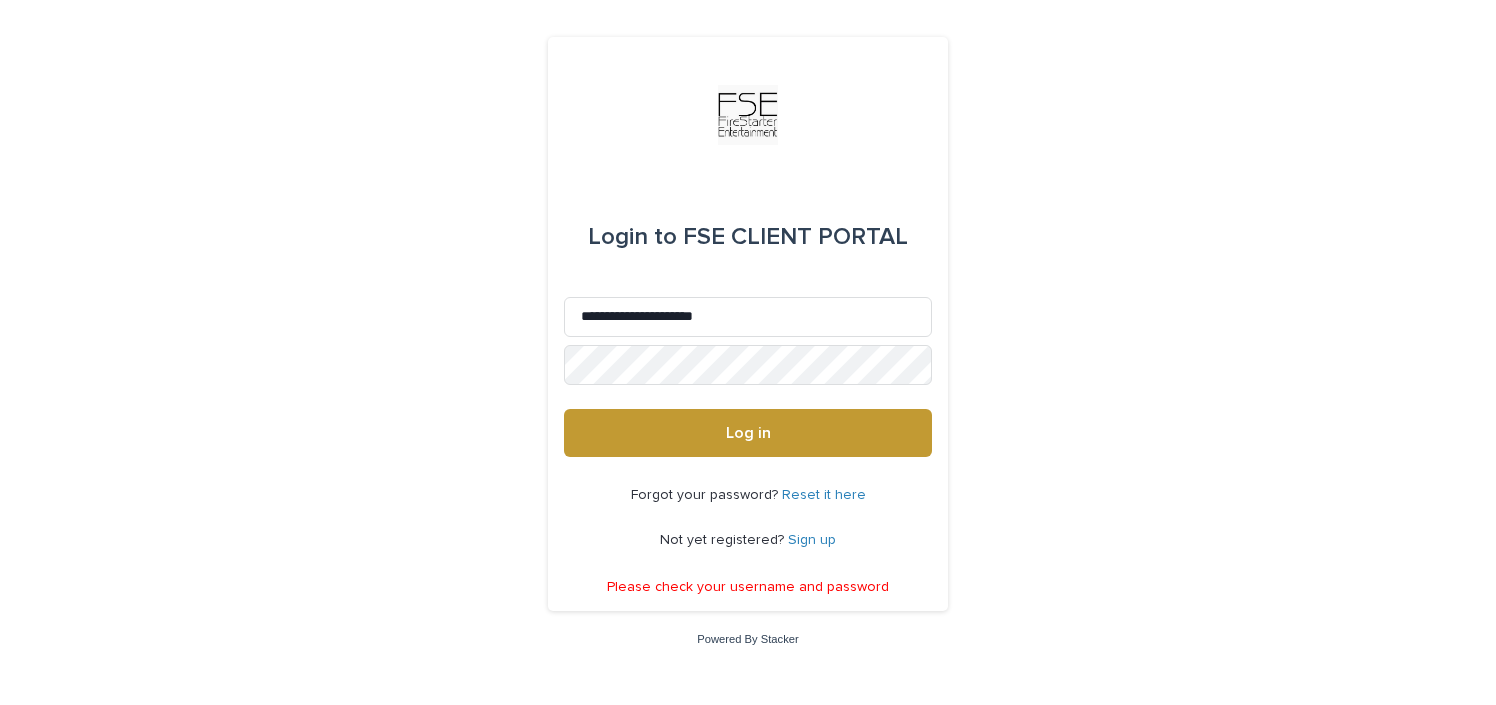 click on "**********" at bounding box center (748, 352) 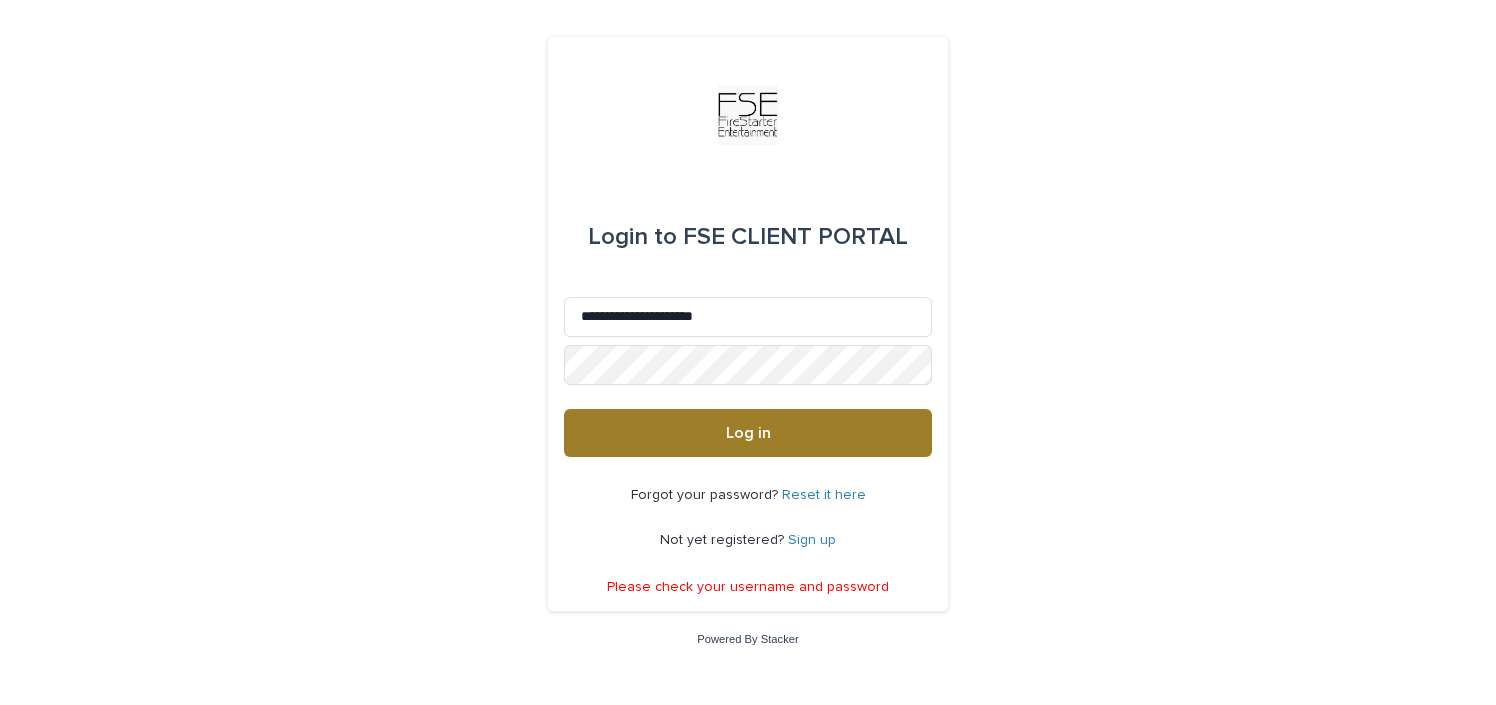 click on "Log in" at bounding box center [748, 433] 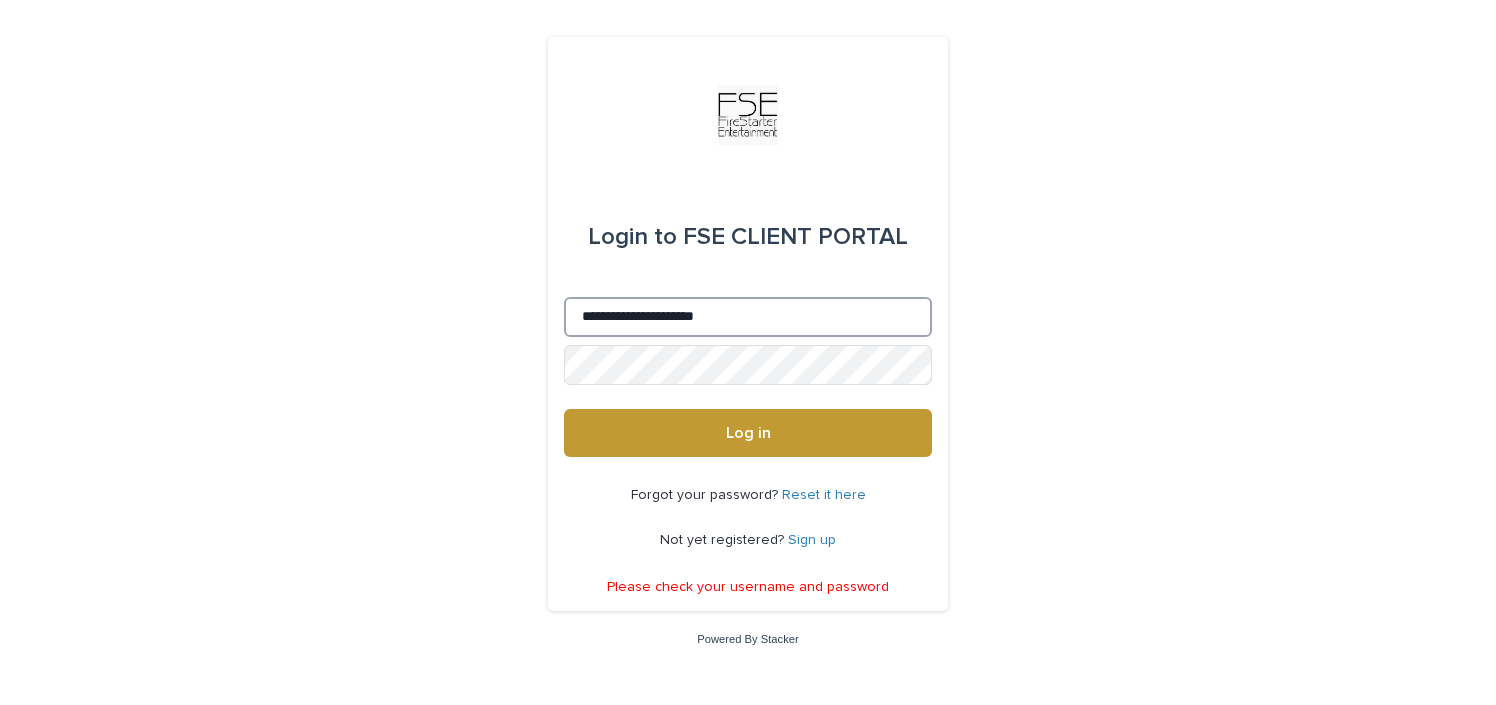 click on "**********" at bounding box center (748, 317) 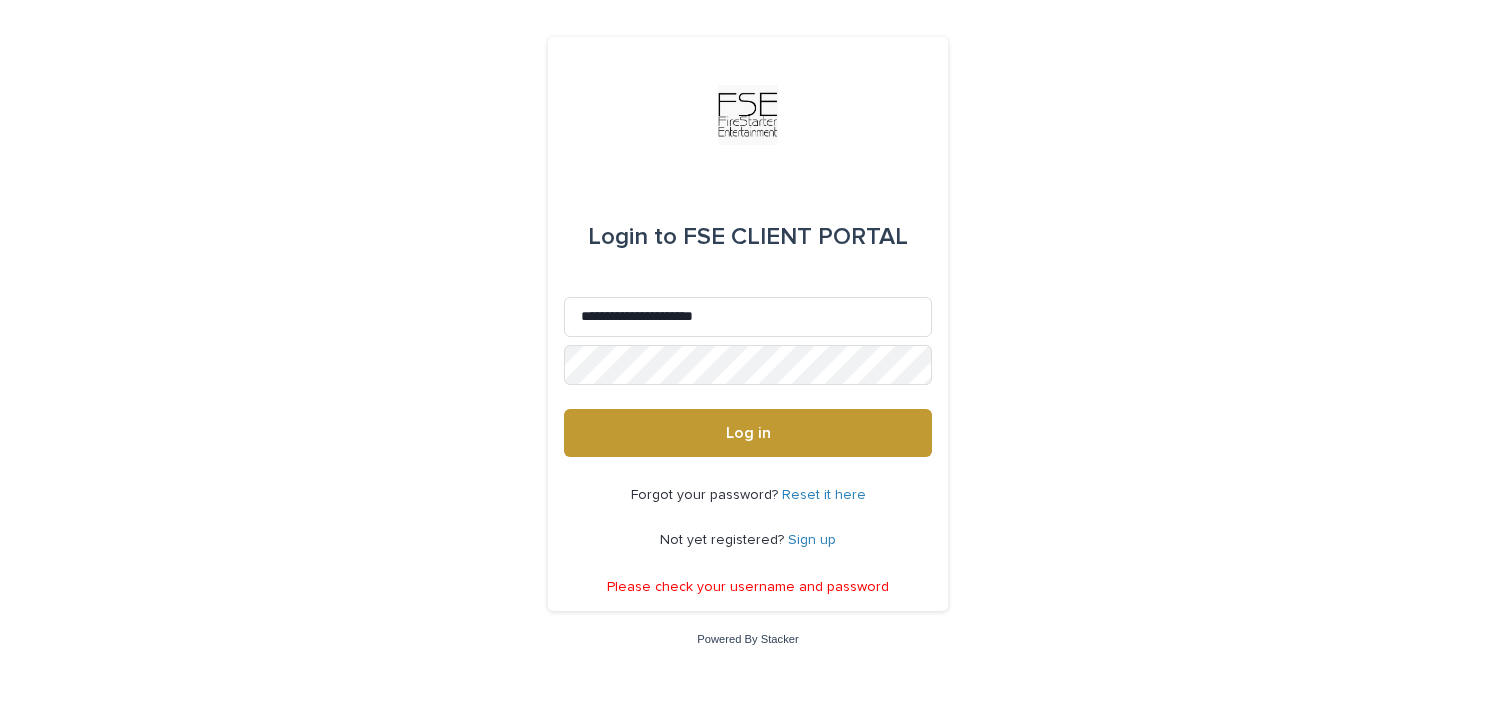 click on "**********" at bounding box center (748, 352) 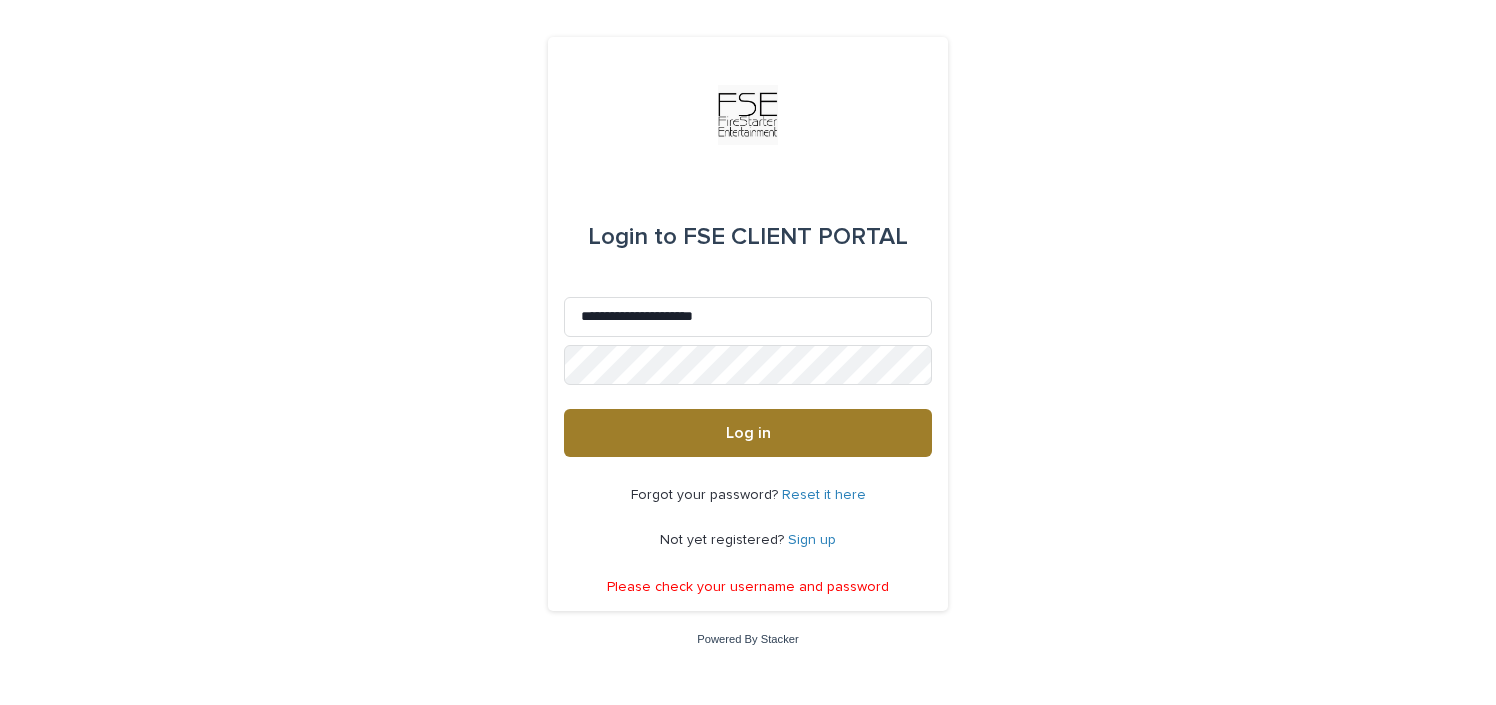 click on "Log in" at bounding box center (748, 433) 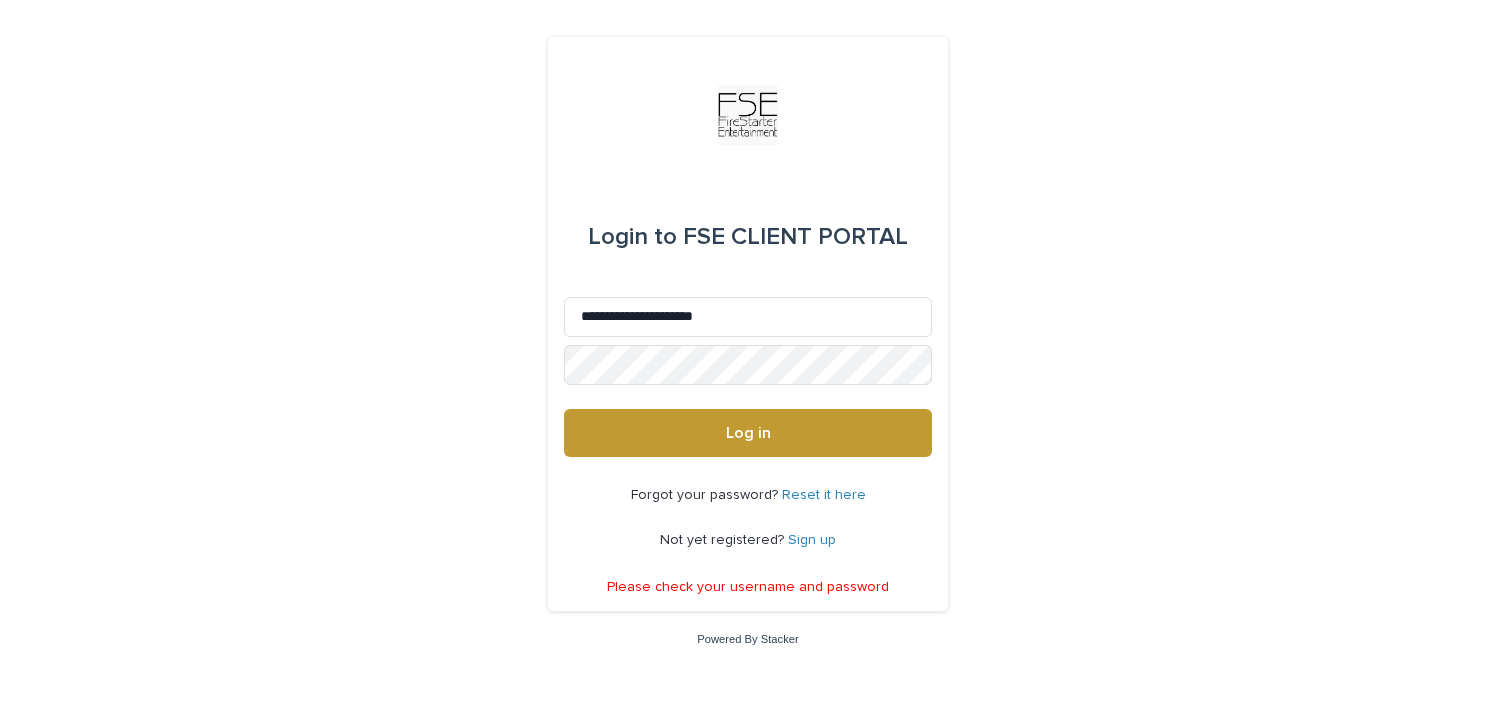 click on "Reset it here" at bounding box center (824, 495) 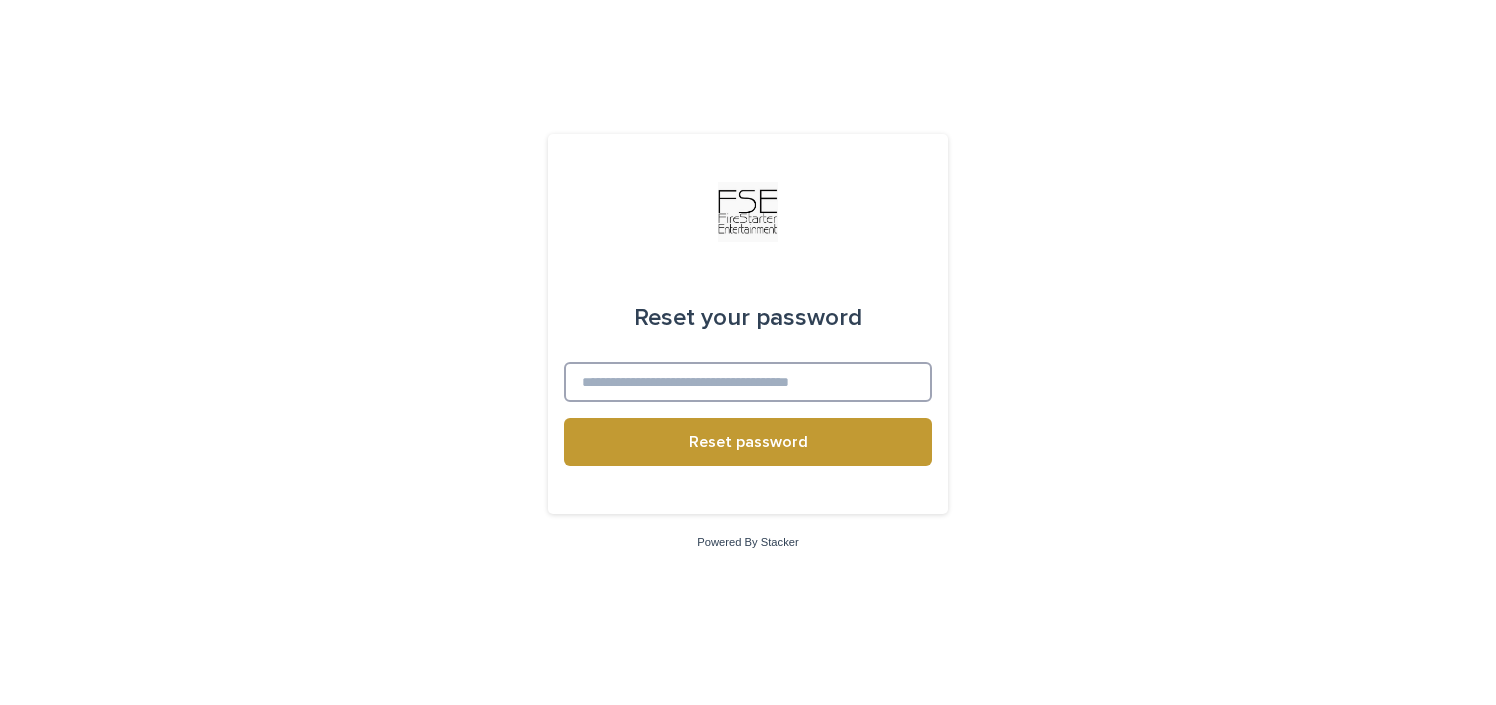click at bounding box center [748, 382] 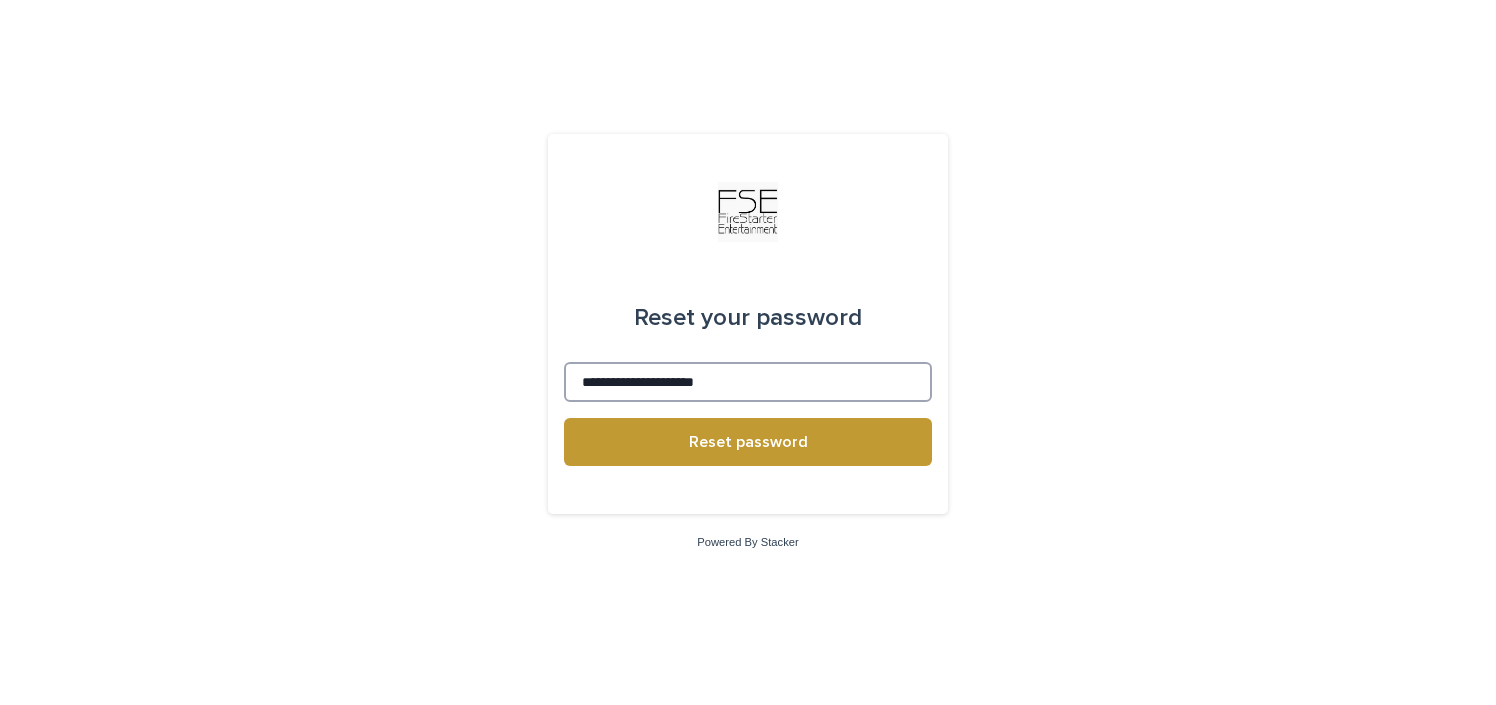 type on "**********" 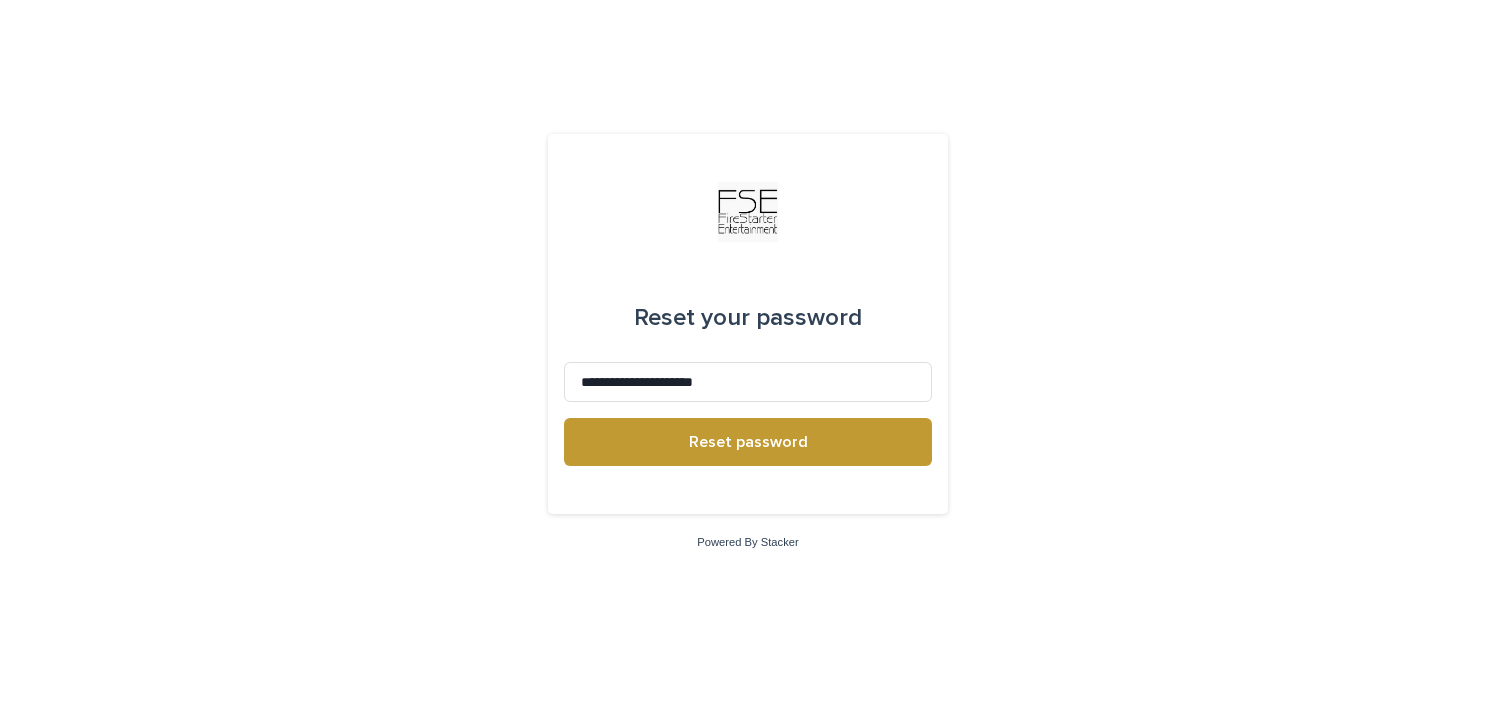 click on "**********" at bounding box center [748, 352] 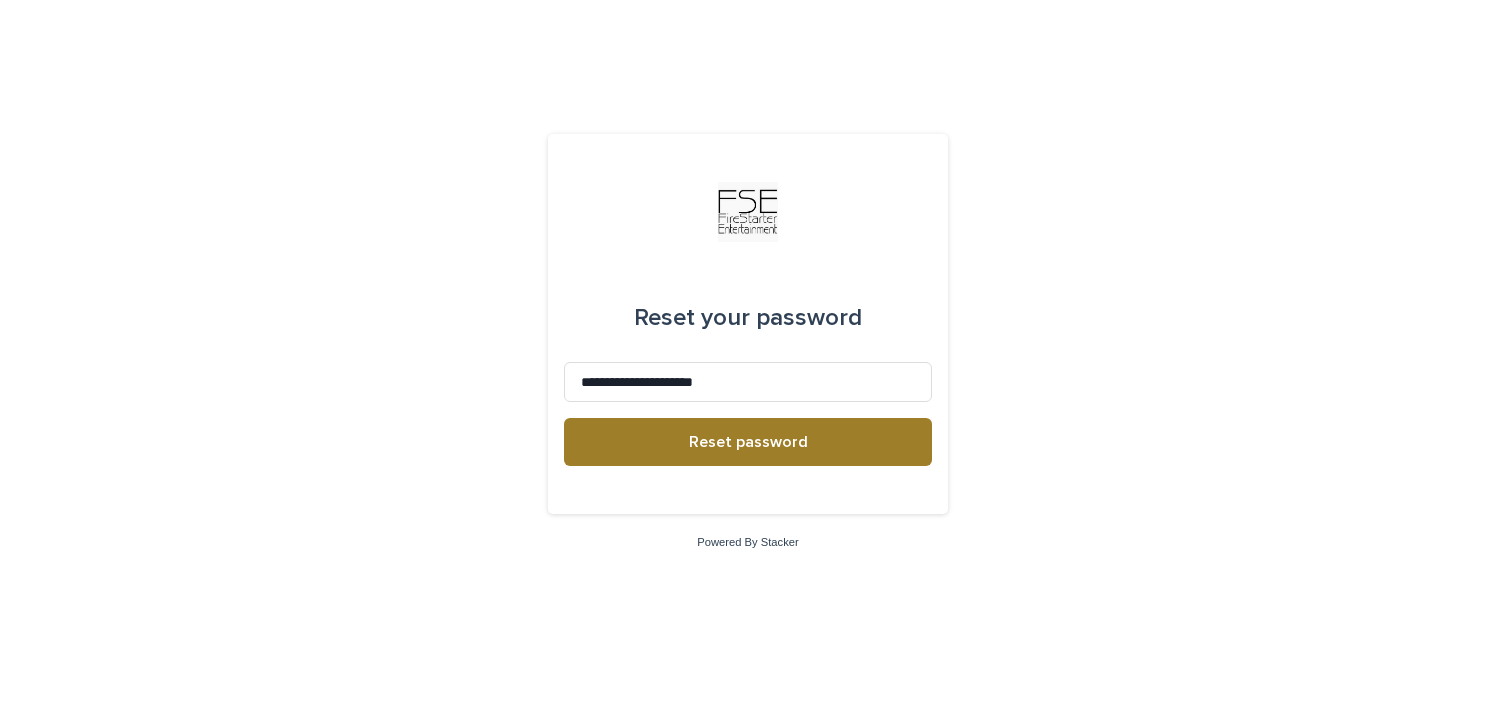 click on "Reset password" at bounding box center (748, 442) 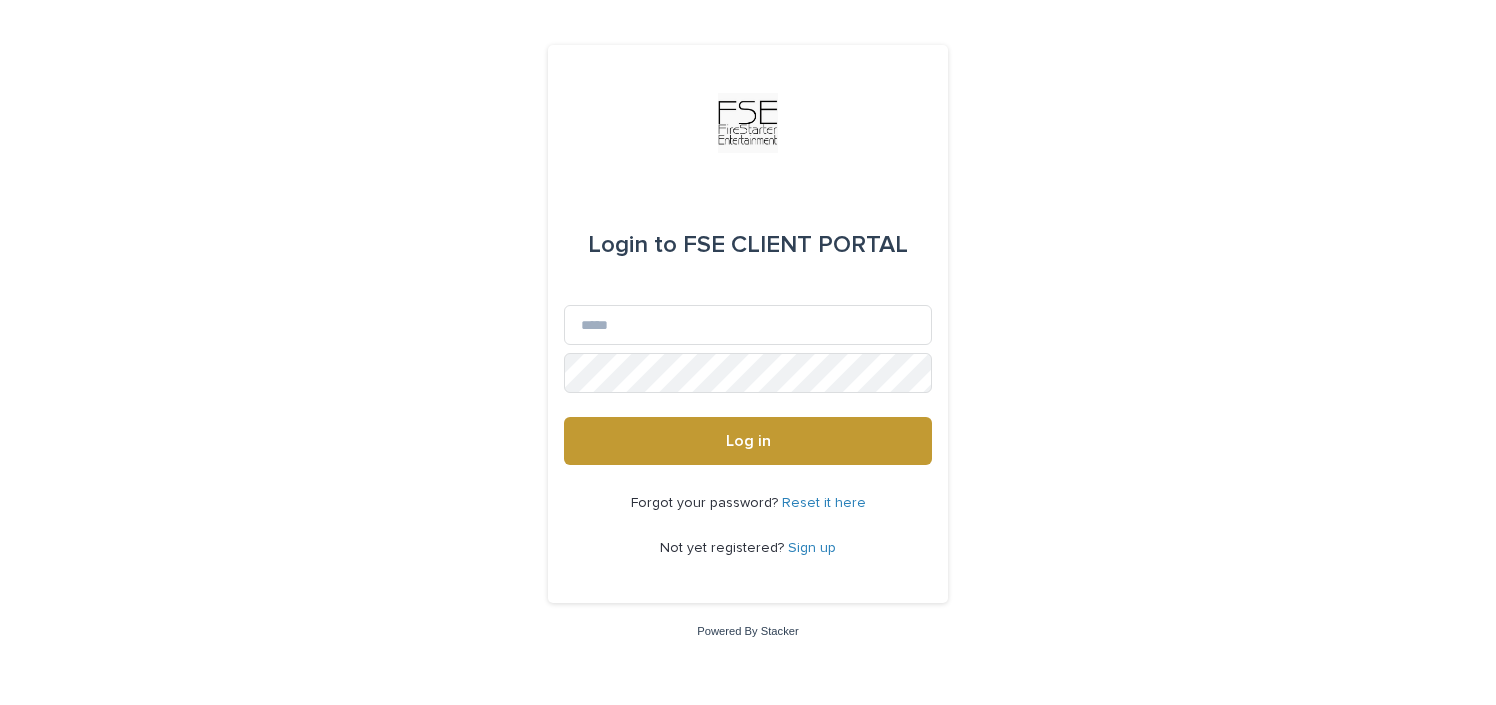 scroll, scrollTop: 0, scrollLeft: 0, axis: both 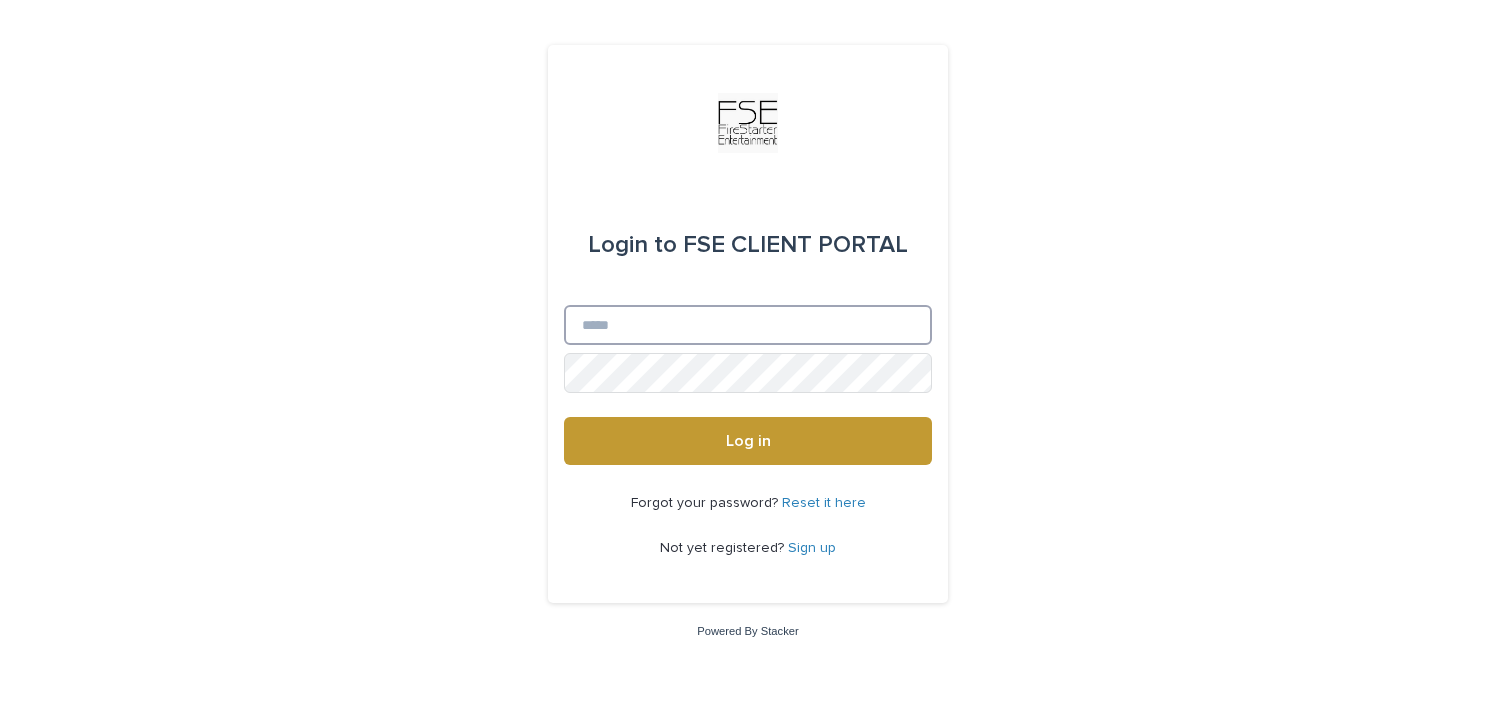 click on "Email" at bounding box center [748, 325] 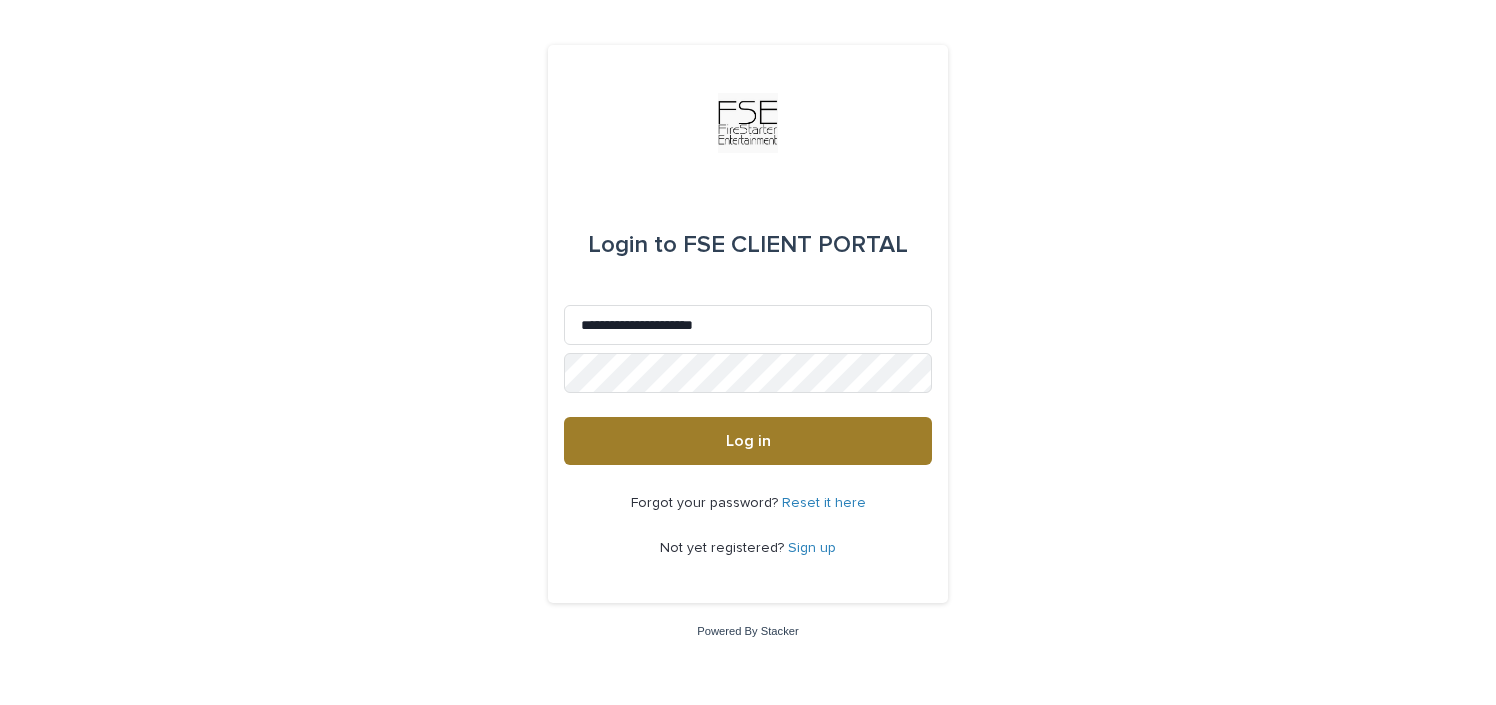 click on "Log in" at bounding box center [748, 441] 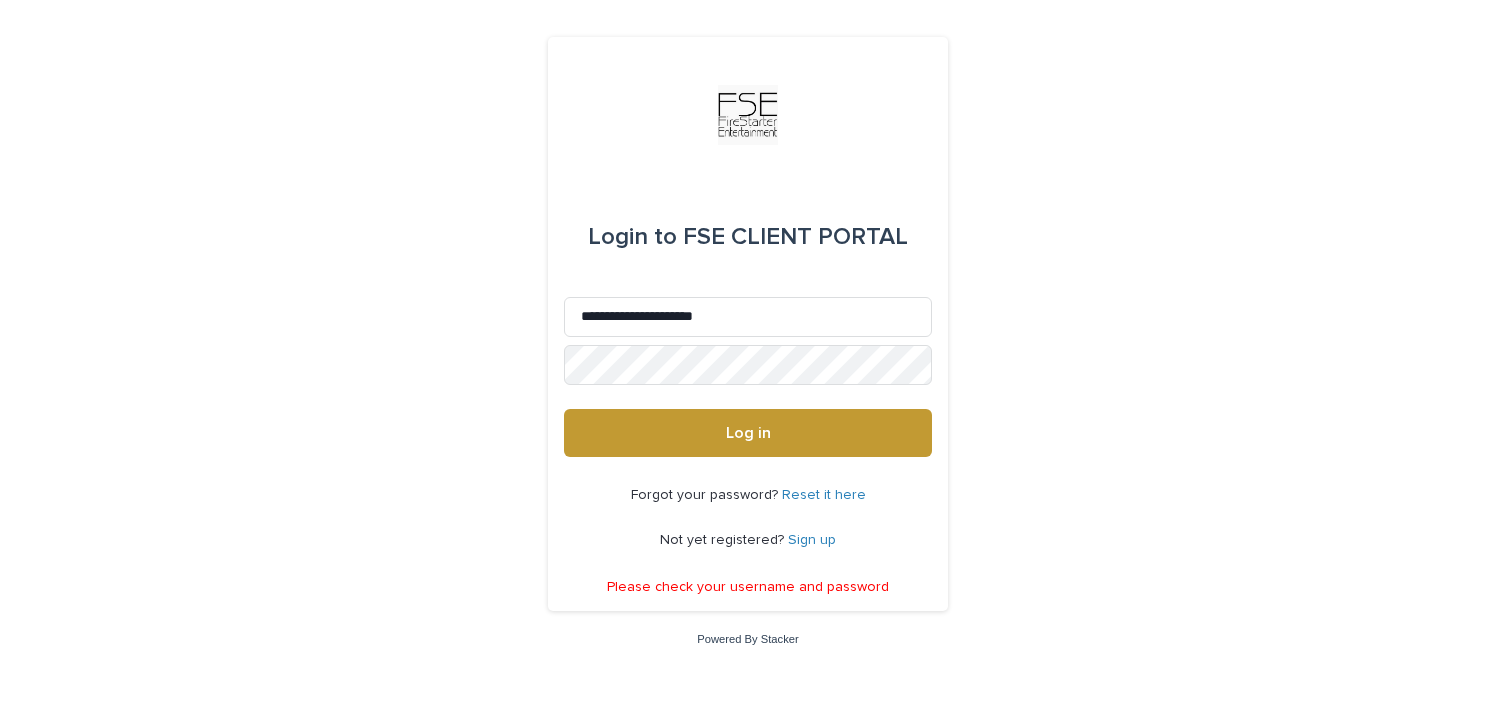 click on "Sign up" at bounding box center (812, 540) 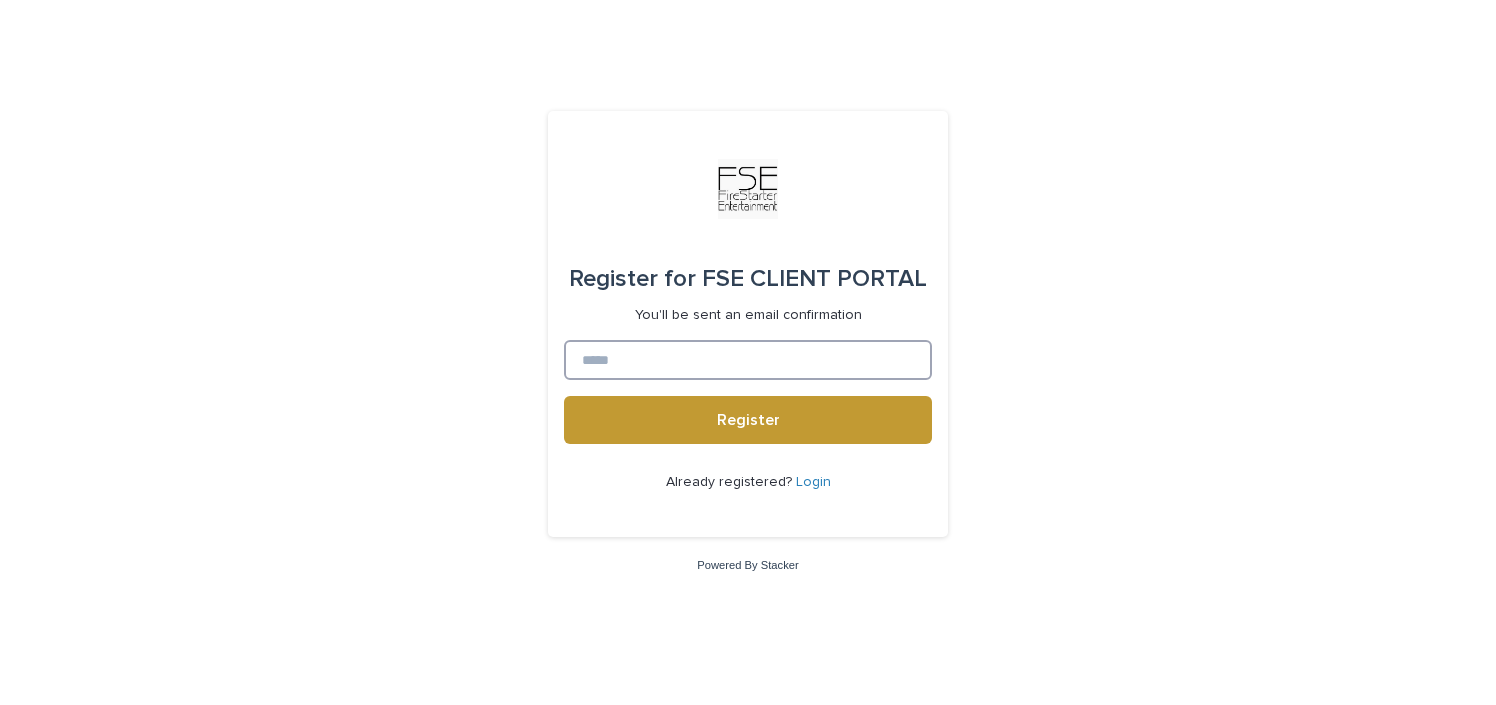click at bounding box center [748, 360] 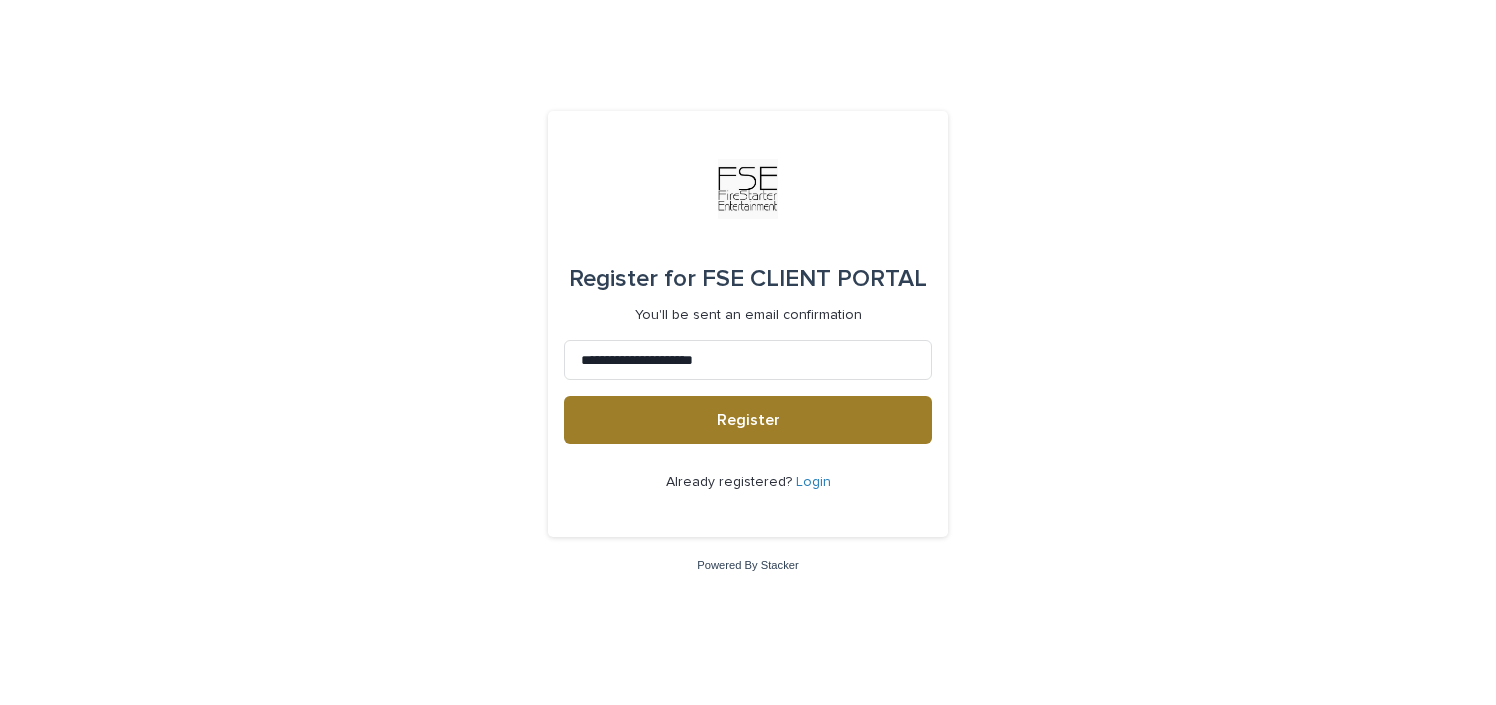 click on "Register" at bounding box center [748, 420] 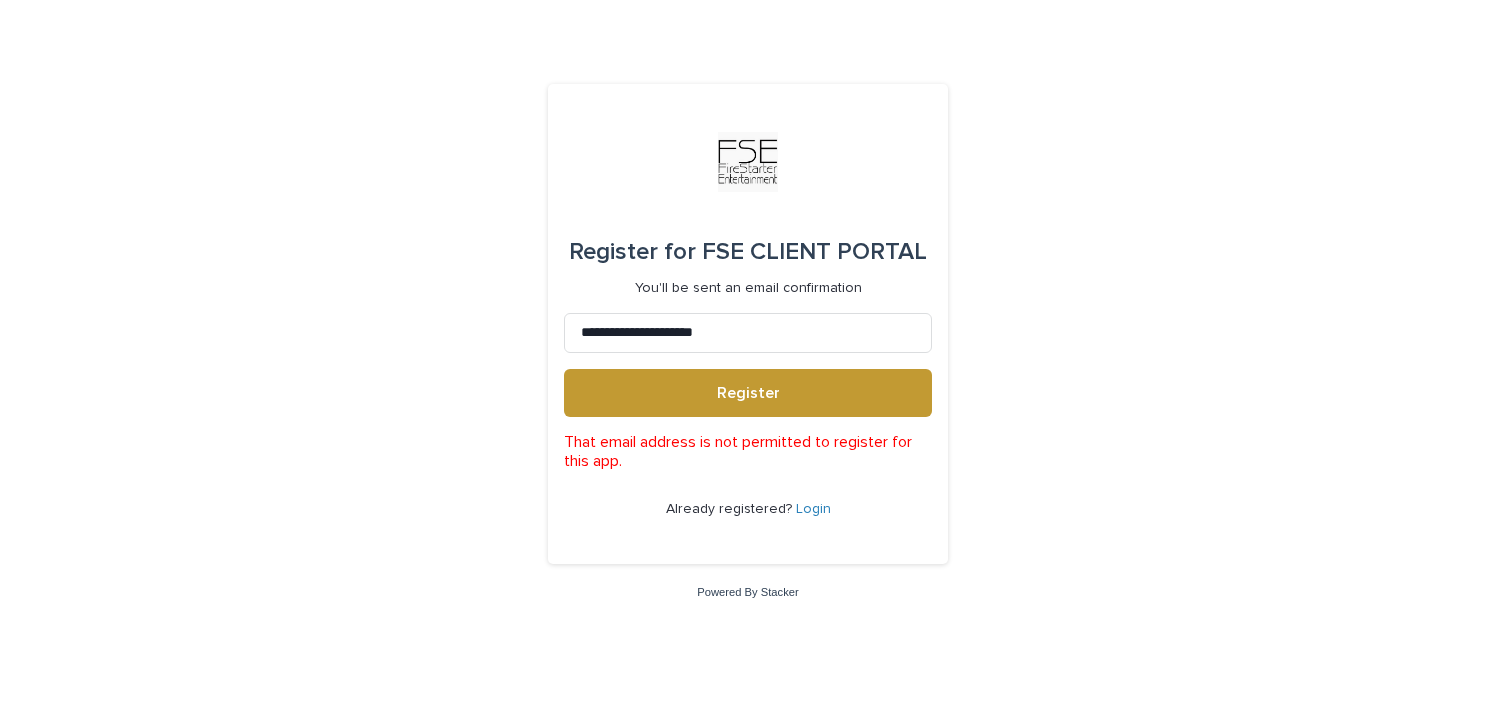 click on "Login" at bounding box center [813, 509] 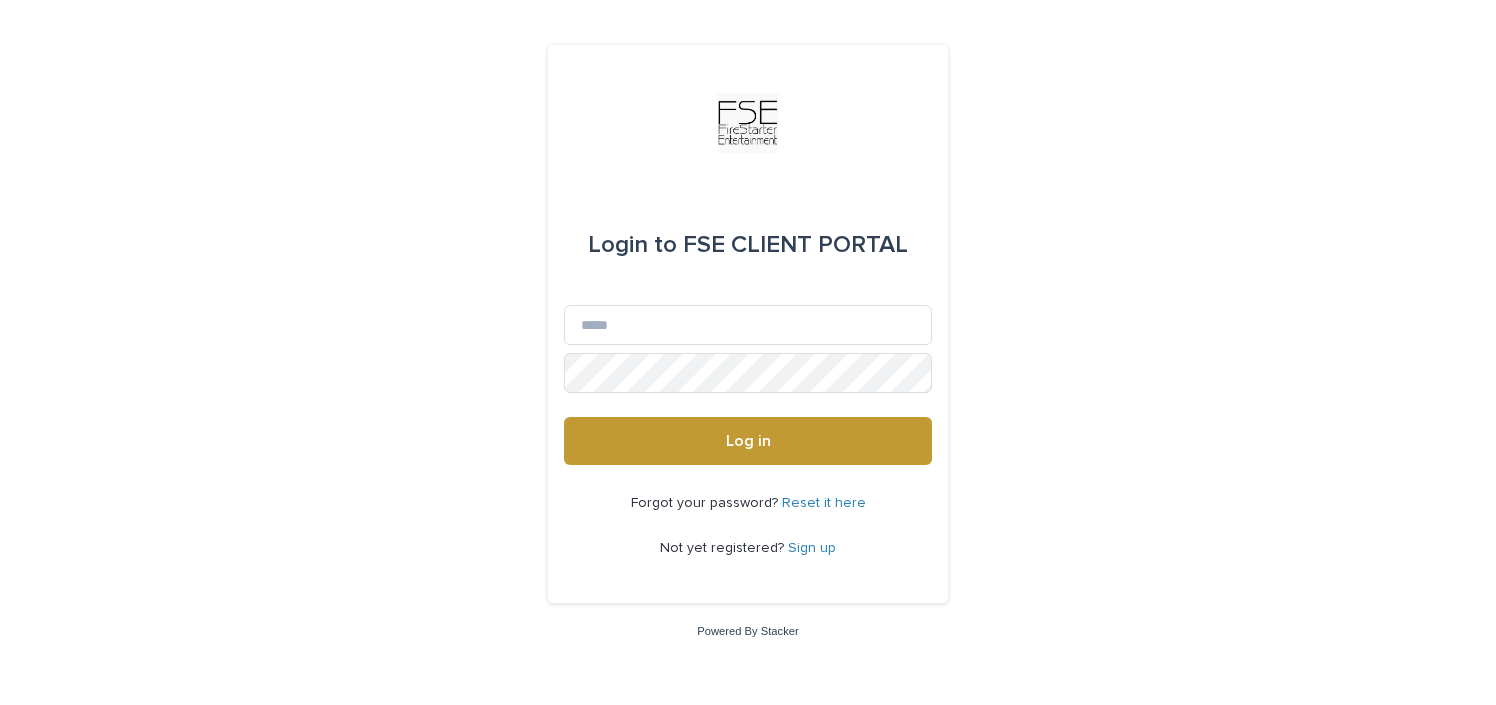 click on "Reset it here" at bounding box center (824, 503) 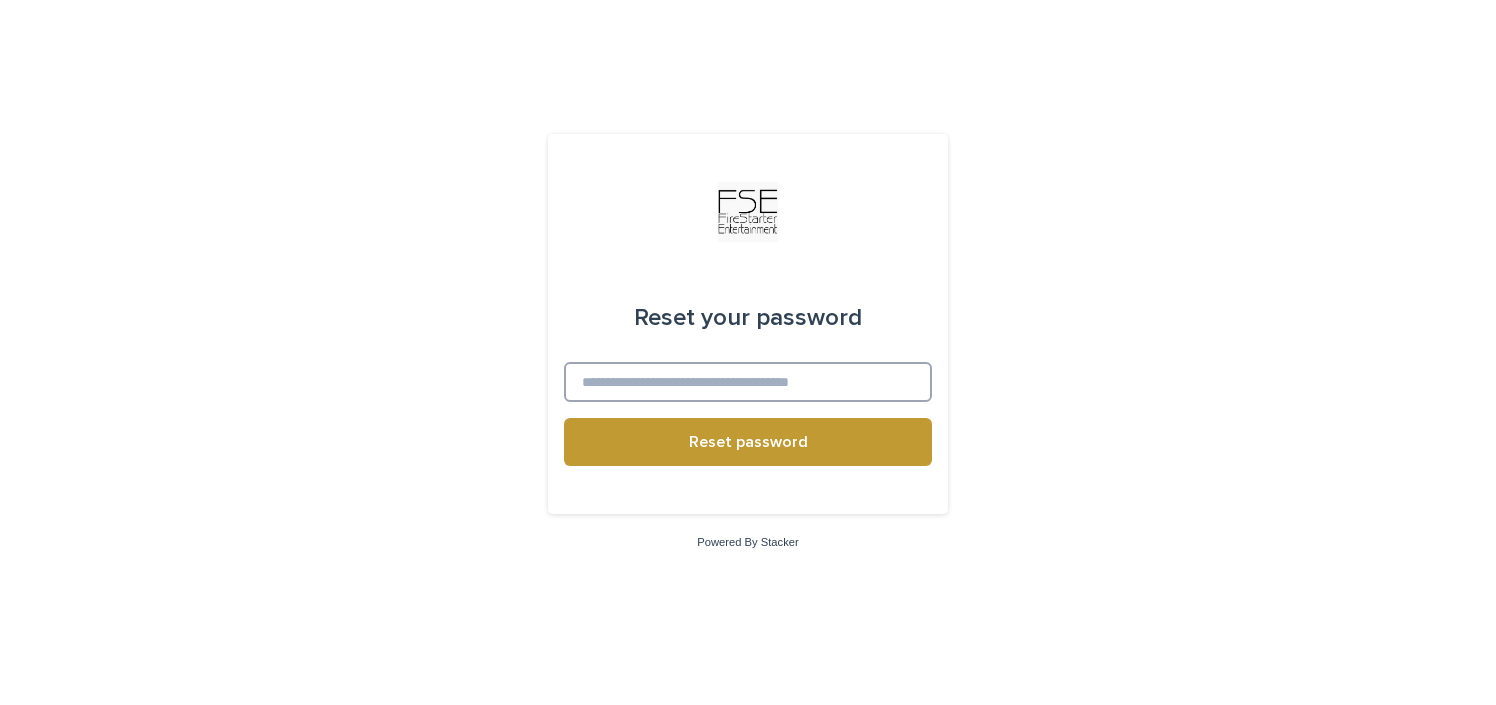 click at bounding box center (748, 382) 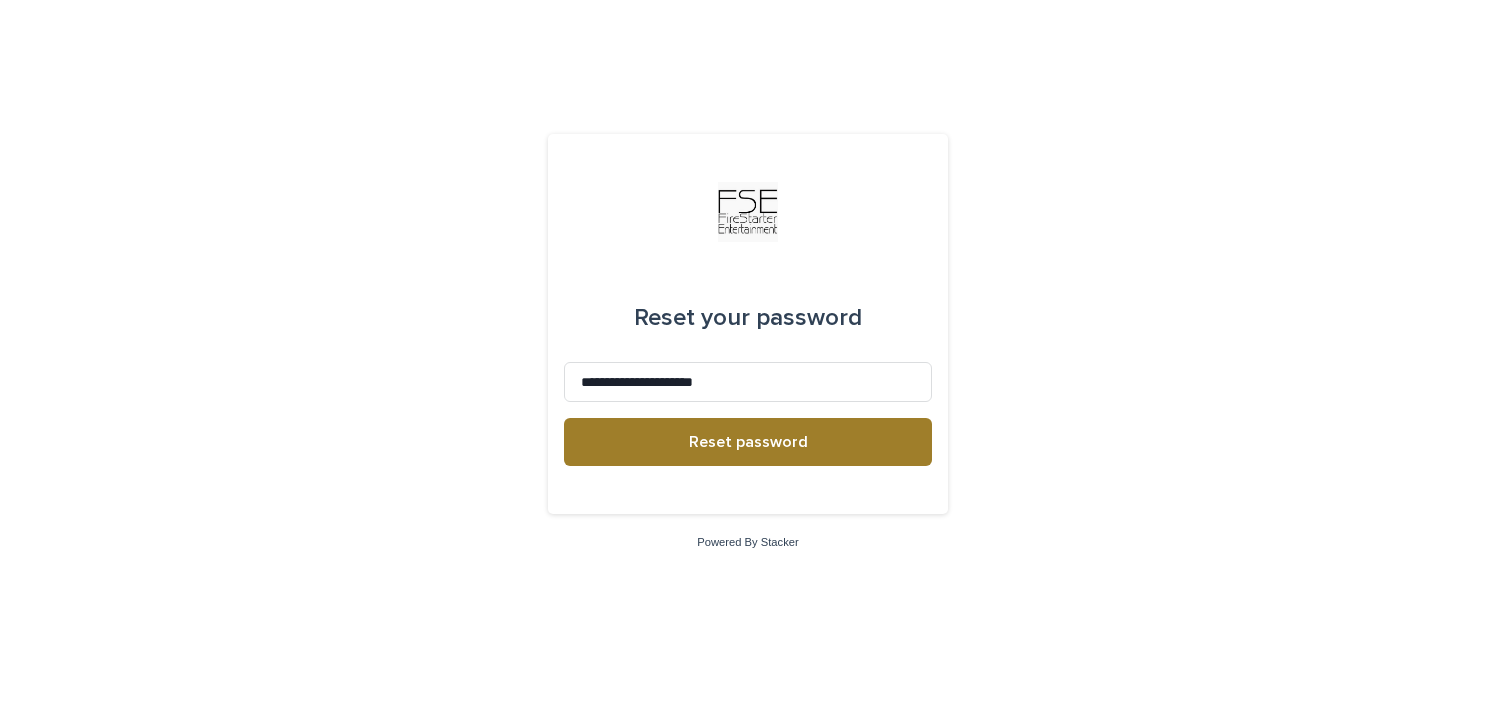 click on "Reset password" at bounding box center (748, 442) 